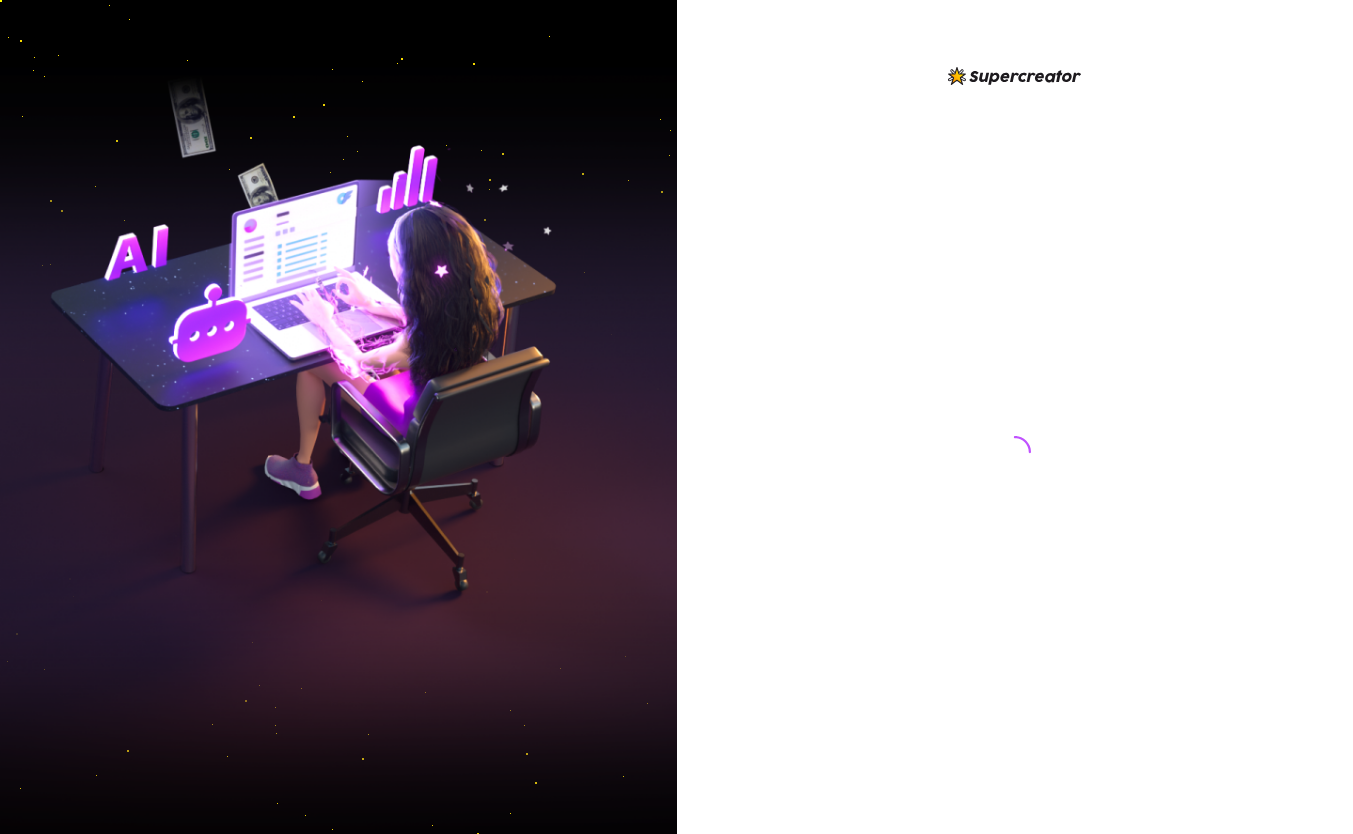 scroll, scrollTop: 0, scrollLeft: 0, axis: both 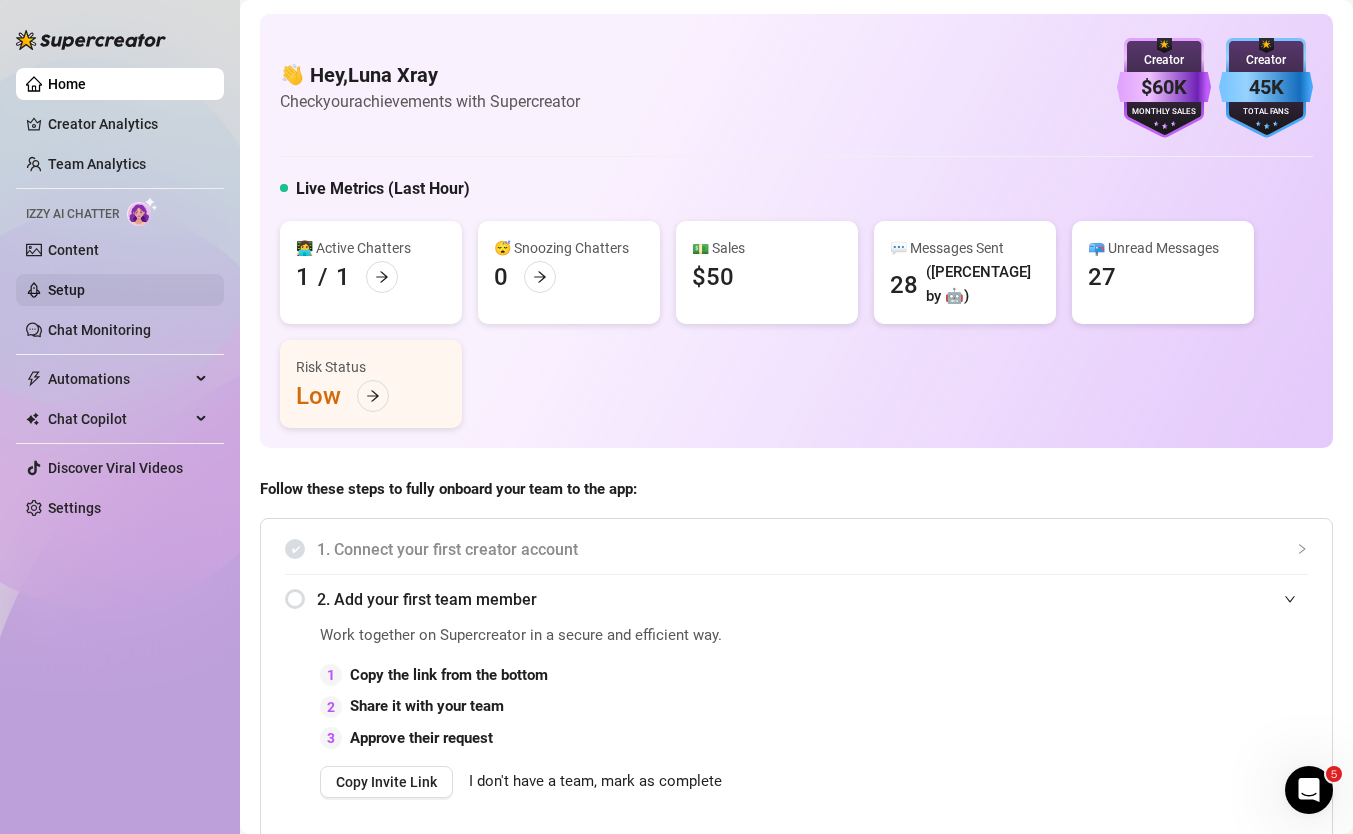 click on "Setup" at bounding box center (66, 290) 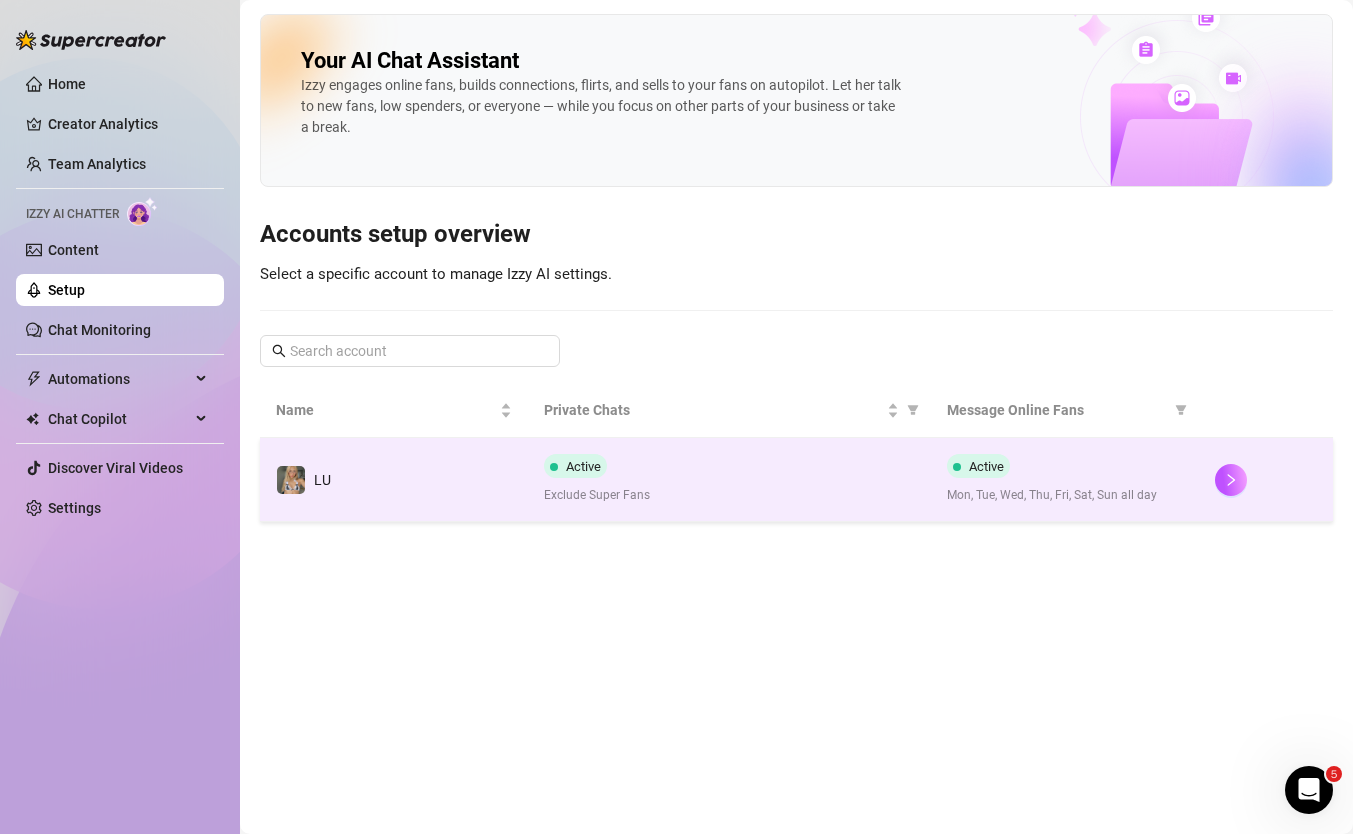 click on "LU" at bounding box center (394, 480) 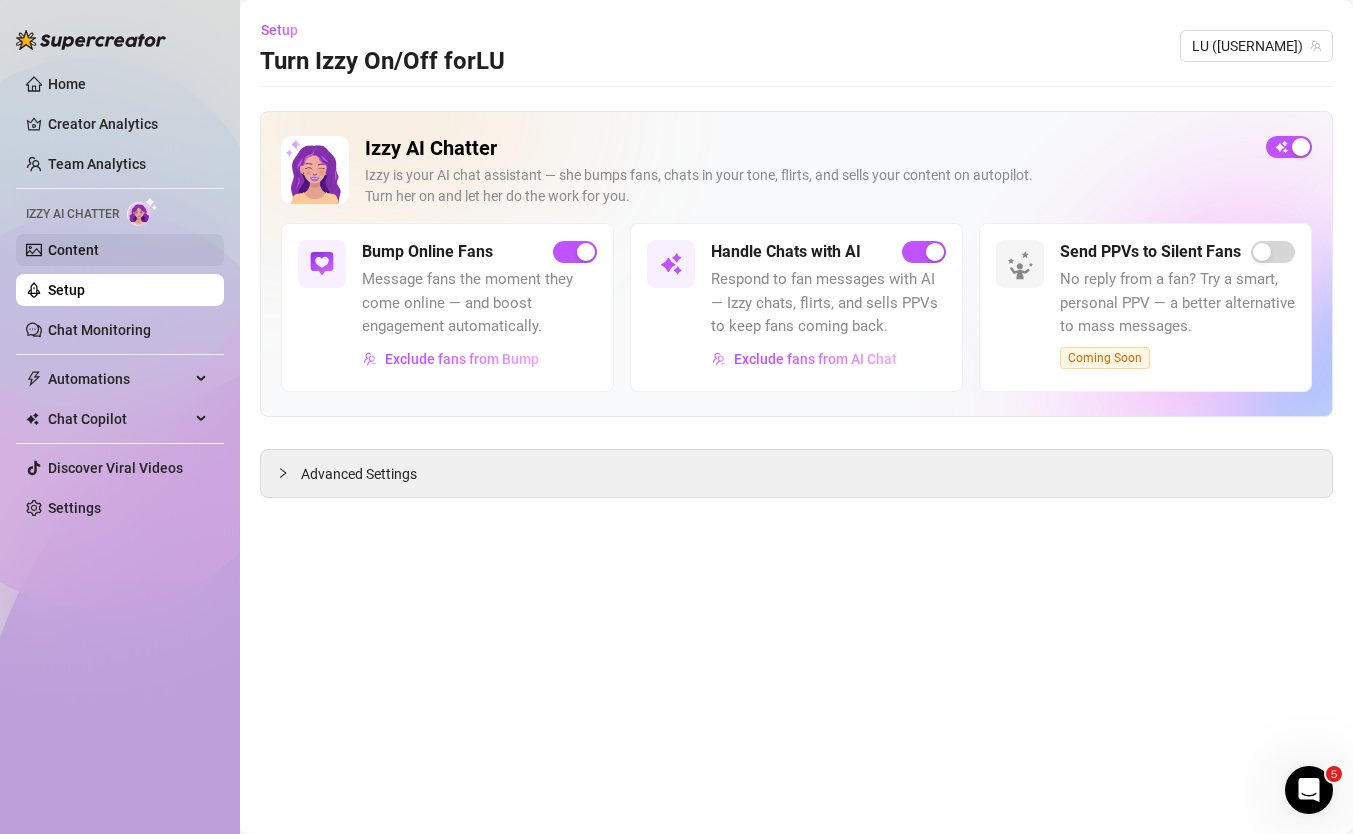 click on "Content" at bounding box center [73, 250] 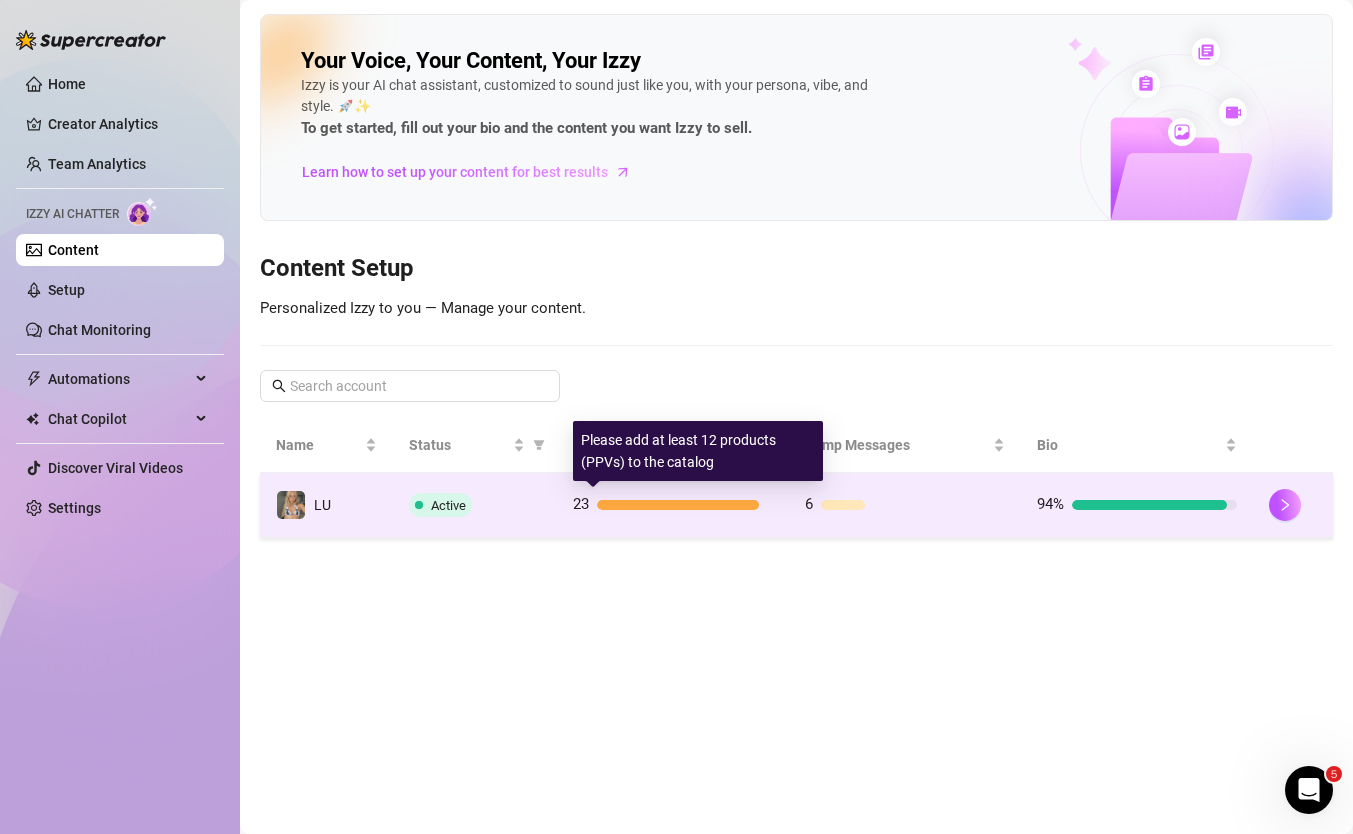 click at bounding box center [678, 505] 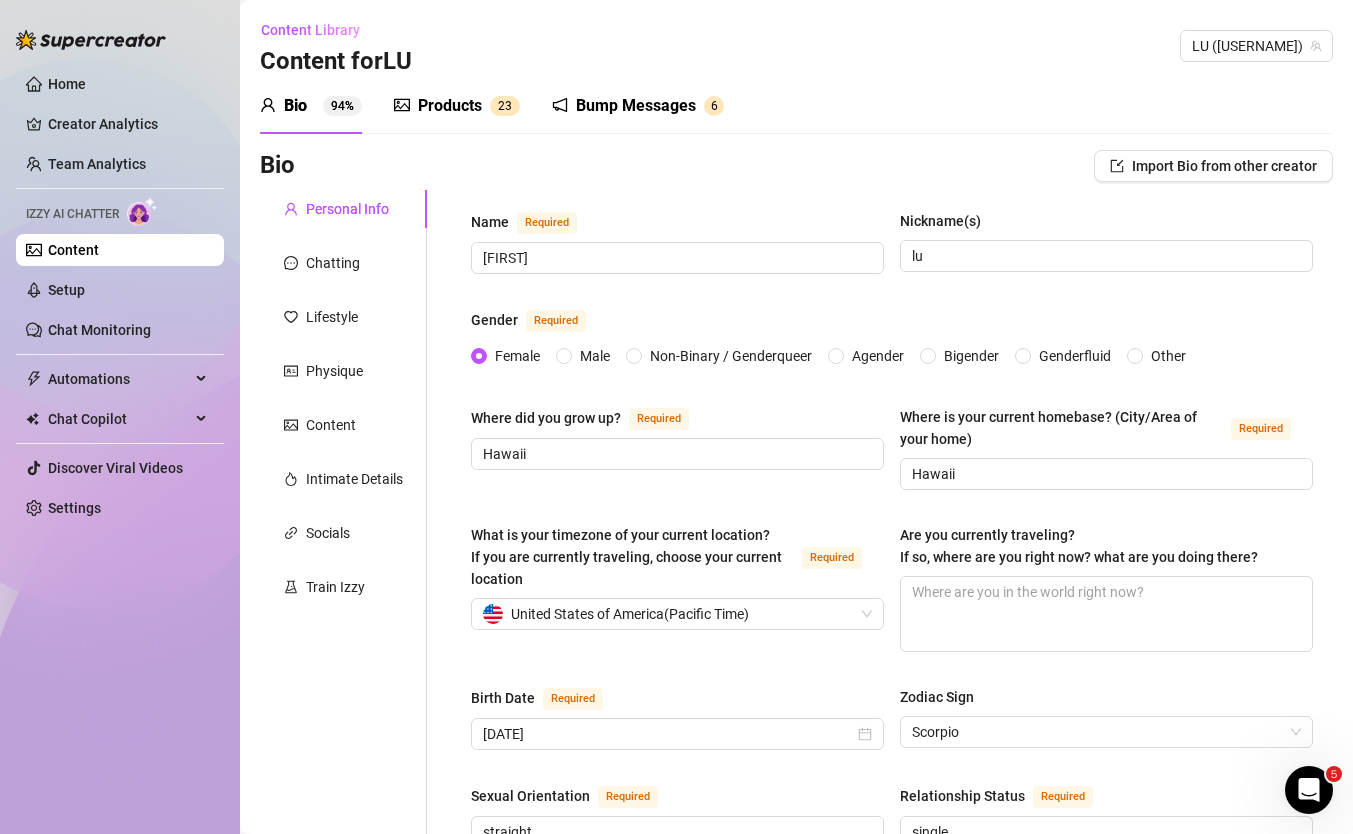click on "Products" at bounding box center [450, 106] 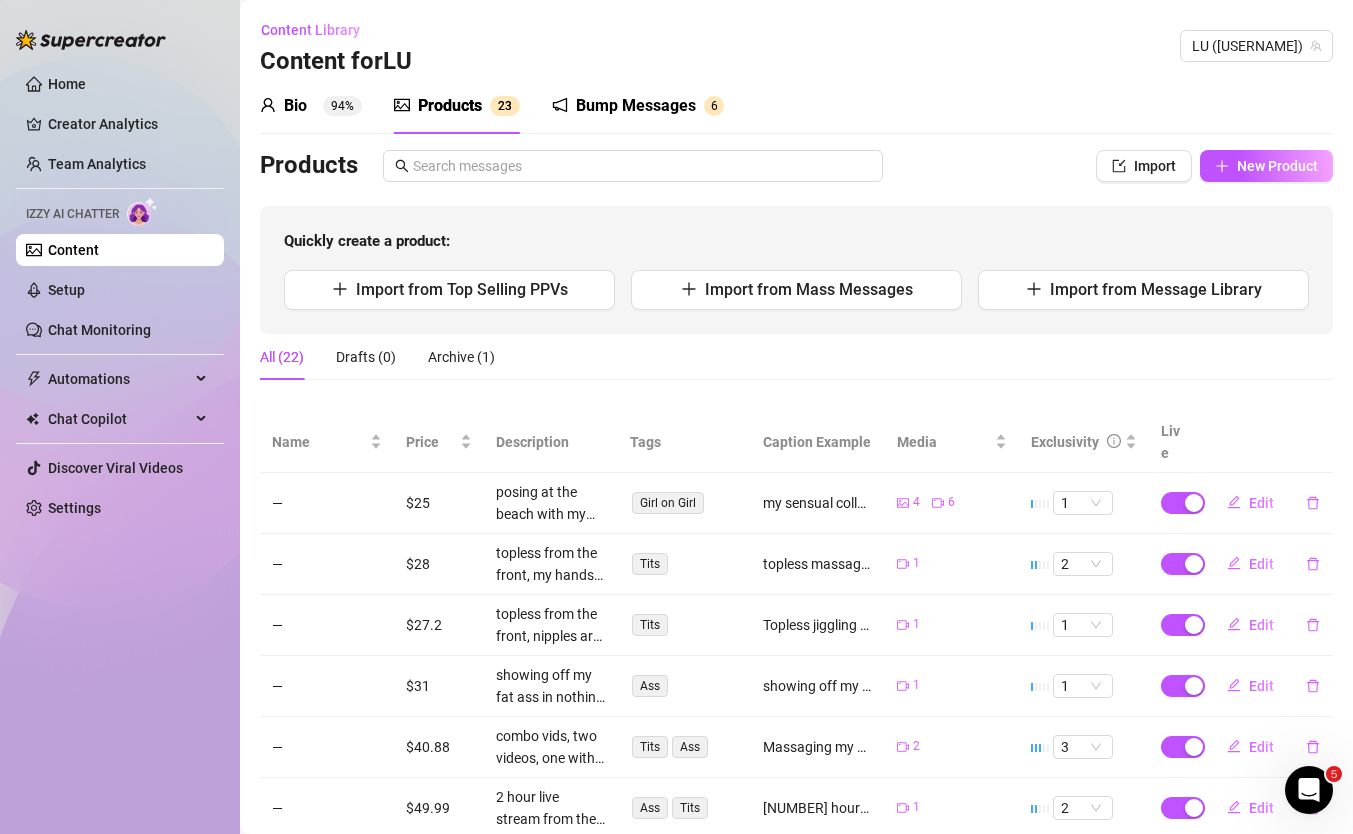 click on "Bump Messages" at bounding box center (636, 106) 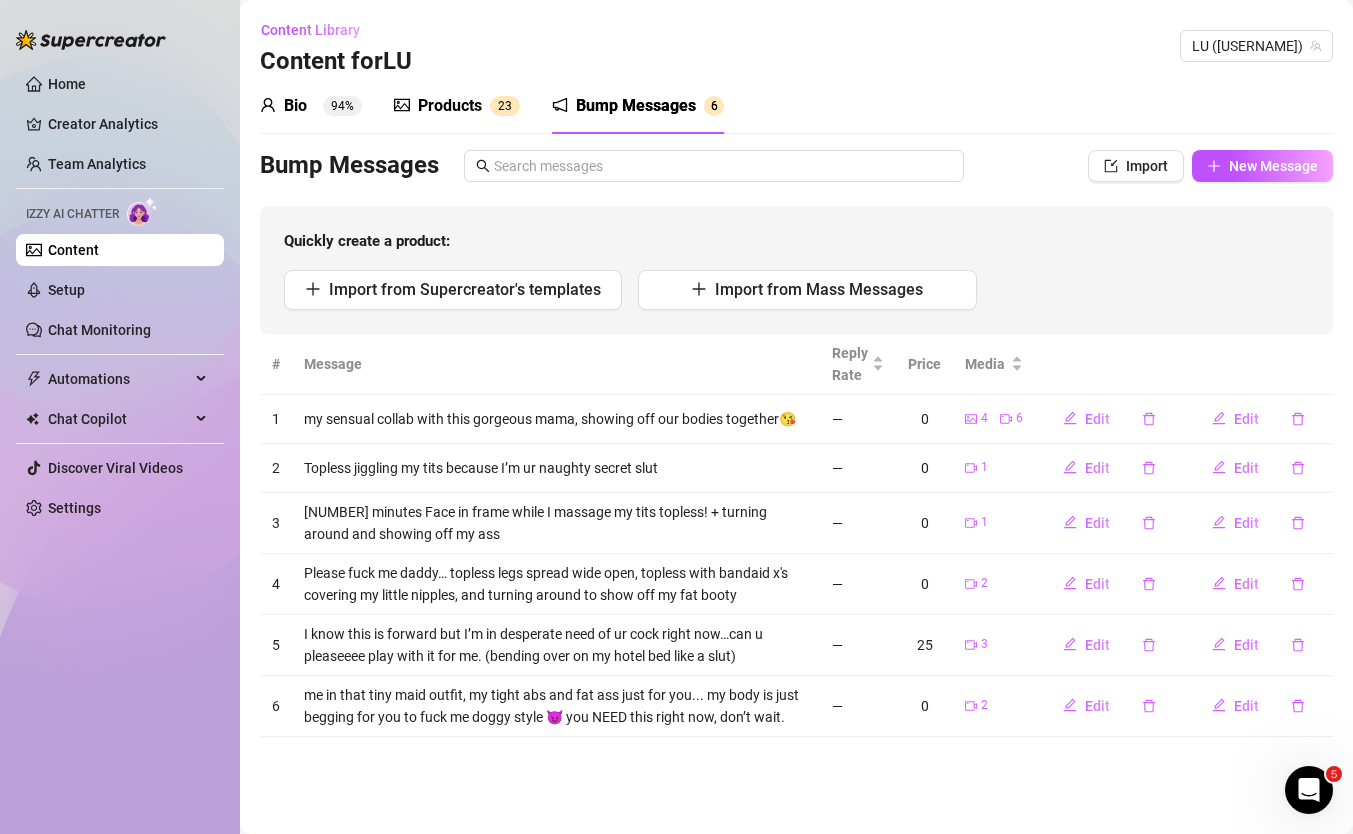 click on "Topless jiggling my tits because I’m ur naughty secret slut" at bounding box center (556, 468) 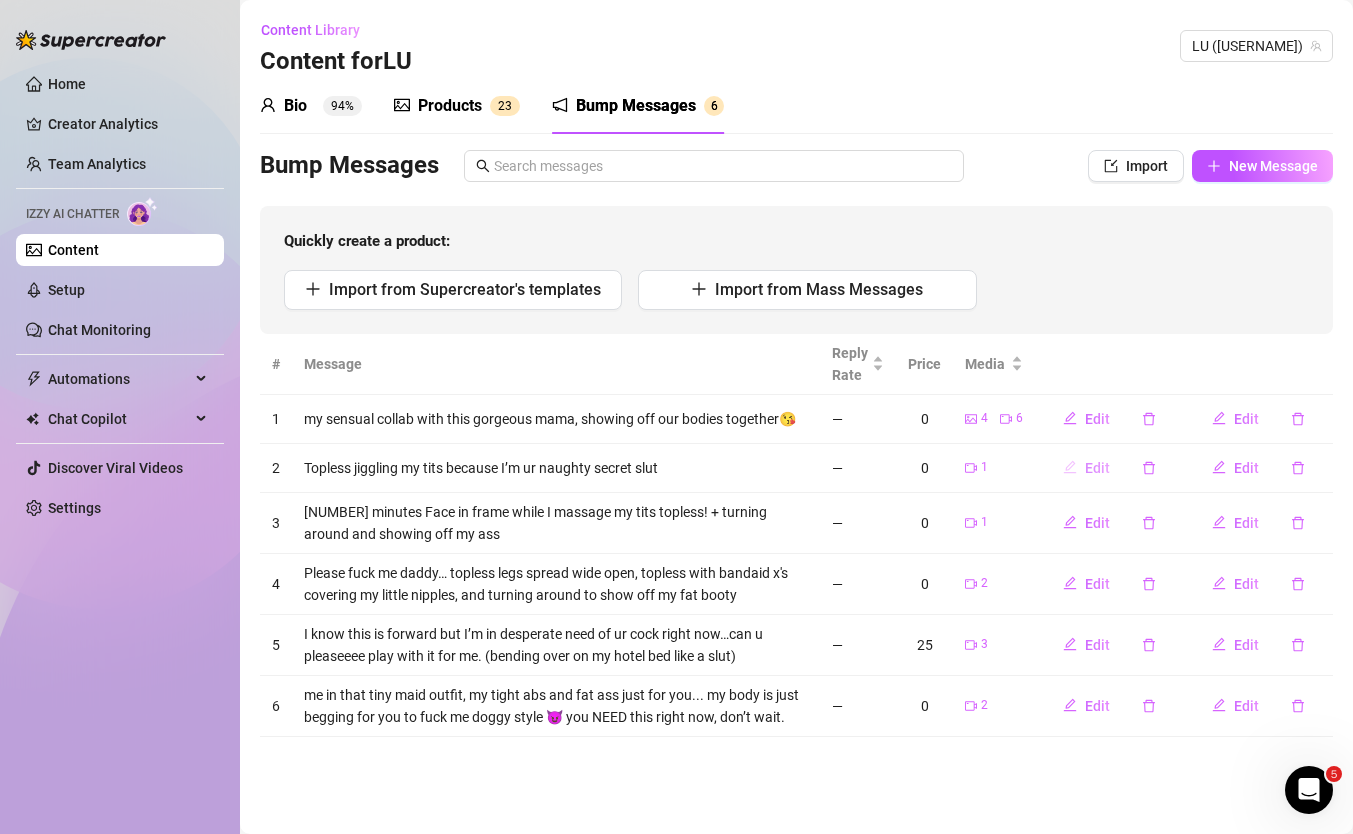 click on "Edit" at bounding box center (1097, 468) 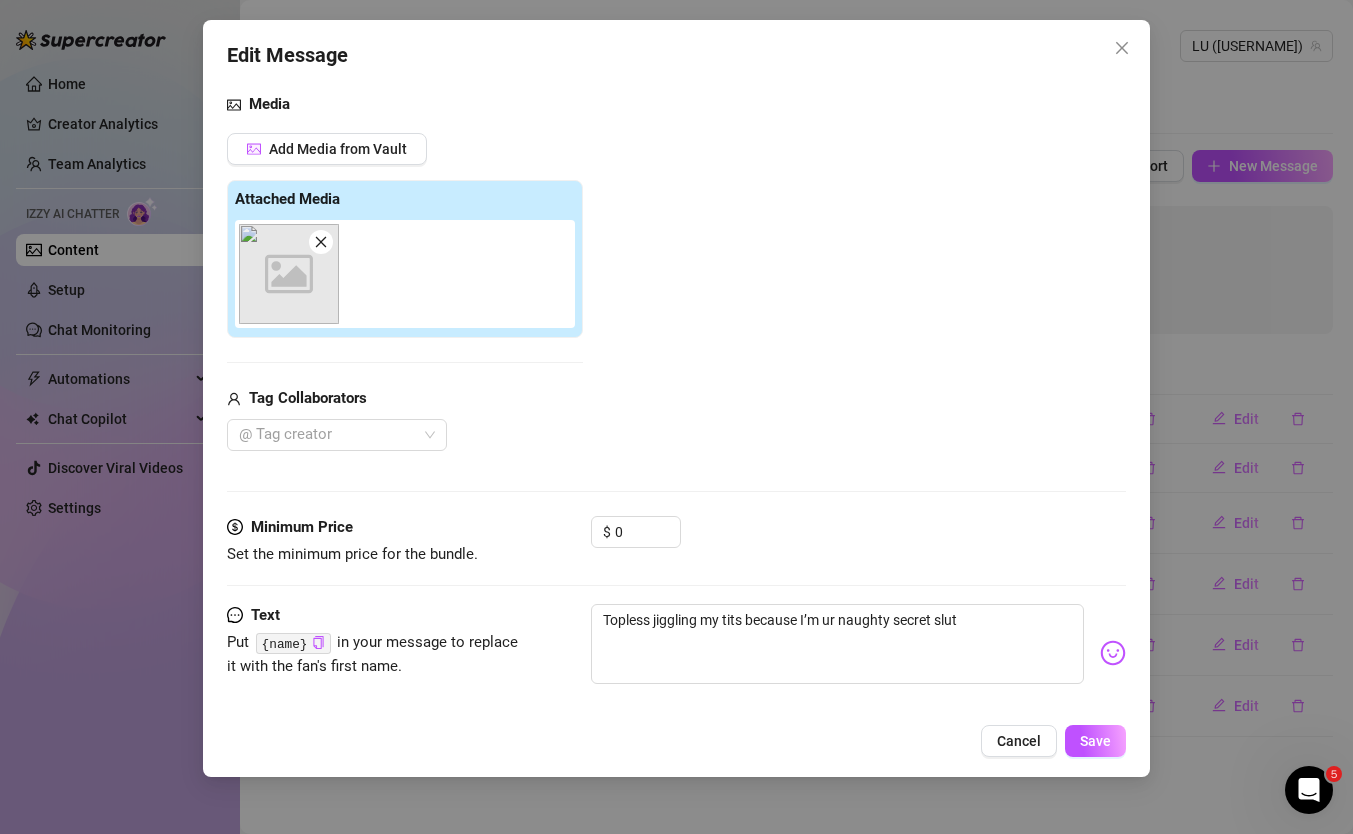 scroll, scrollTop: 147, scrollLeft: 0, axis: vertical 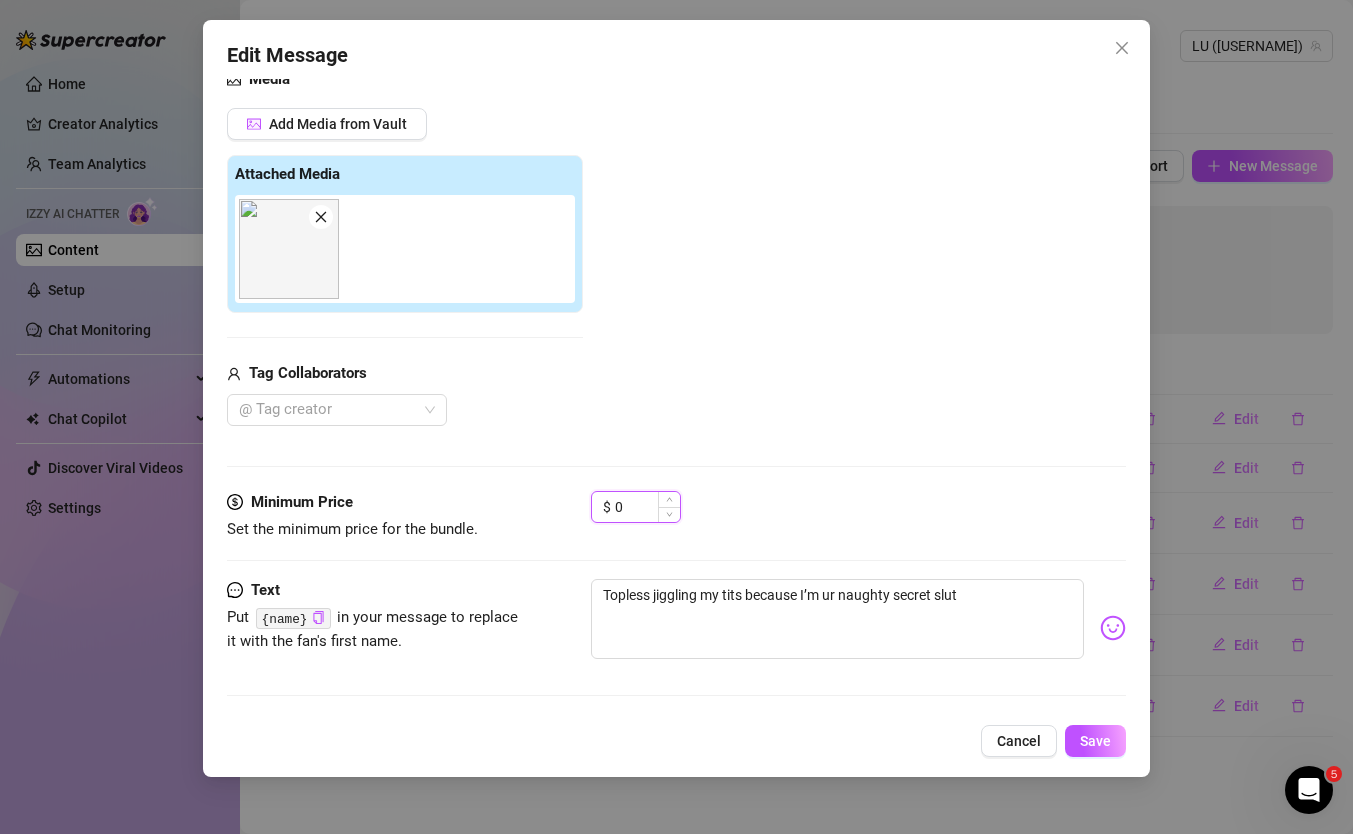 click on "0" at bounding box center (647, 507) 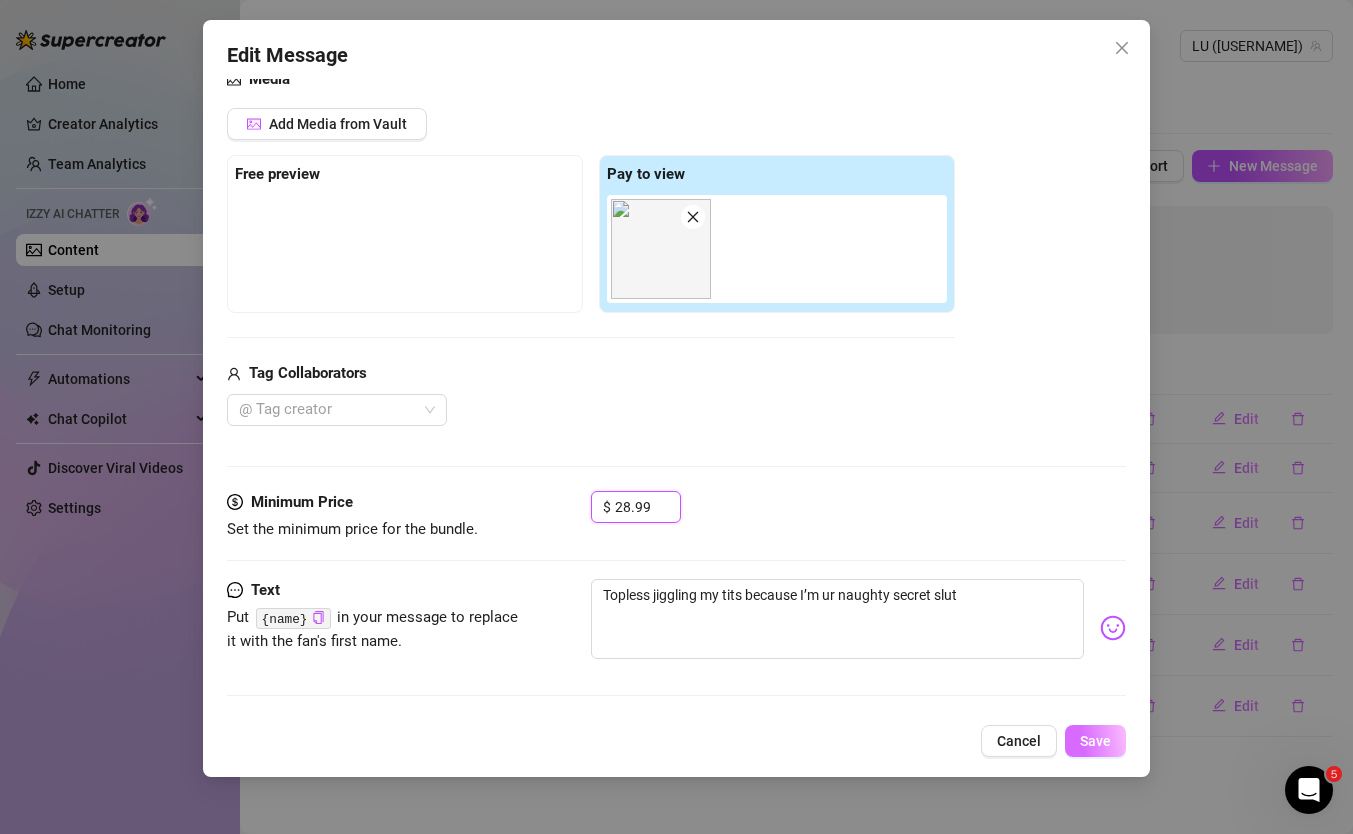 type on "28.99" 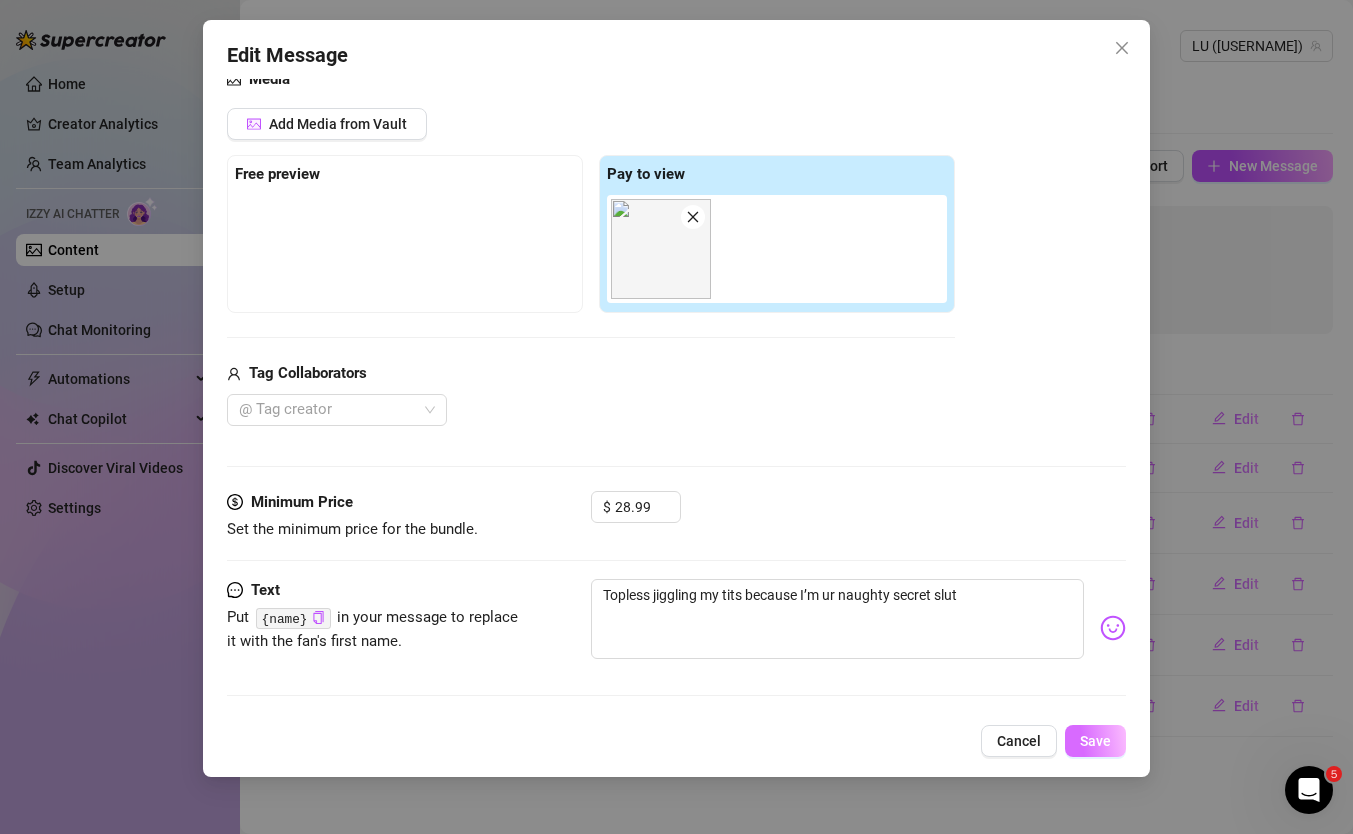click on "Save" at bounding box center (1095, 741) 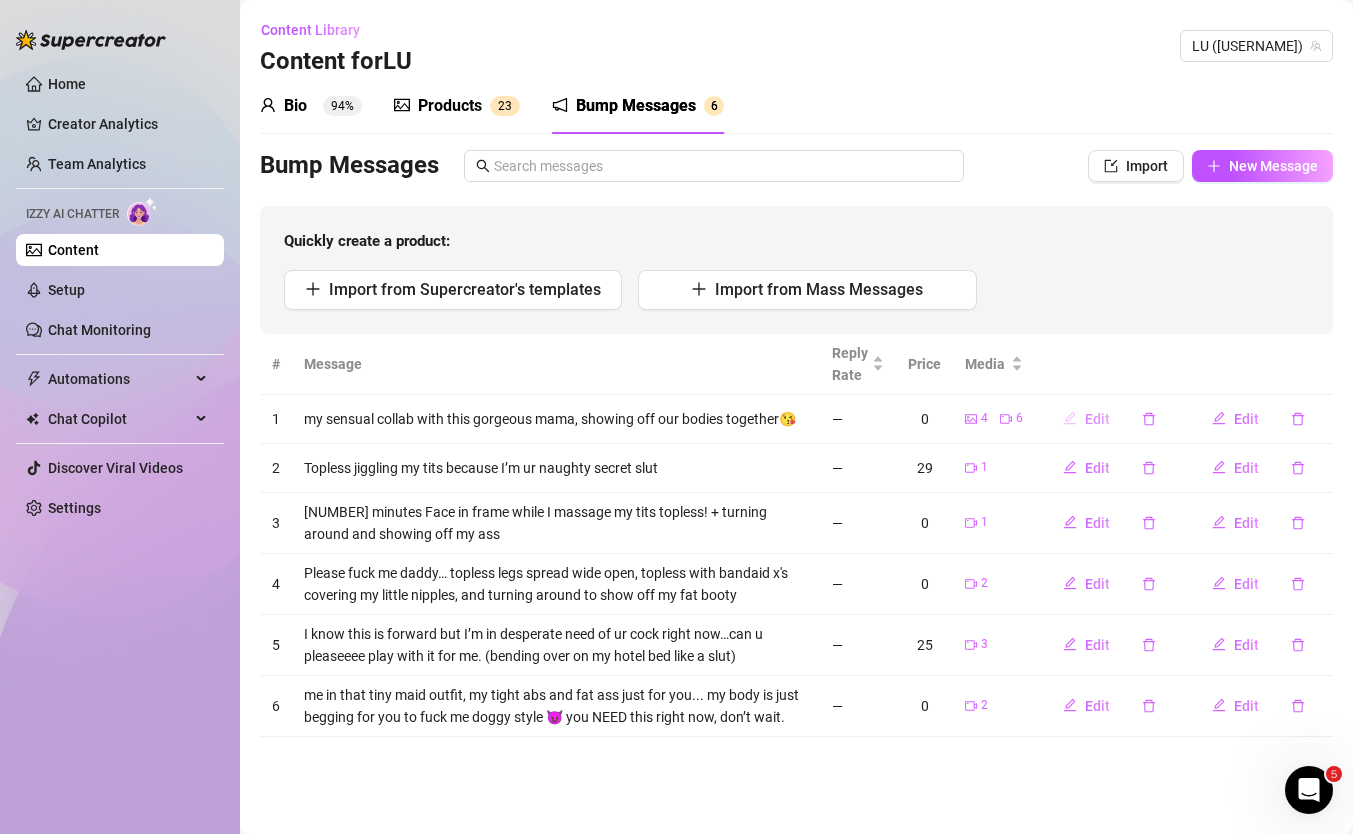click on "Edit" at bounding box center (1097, 419) 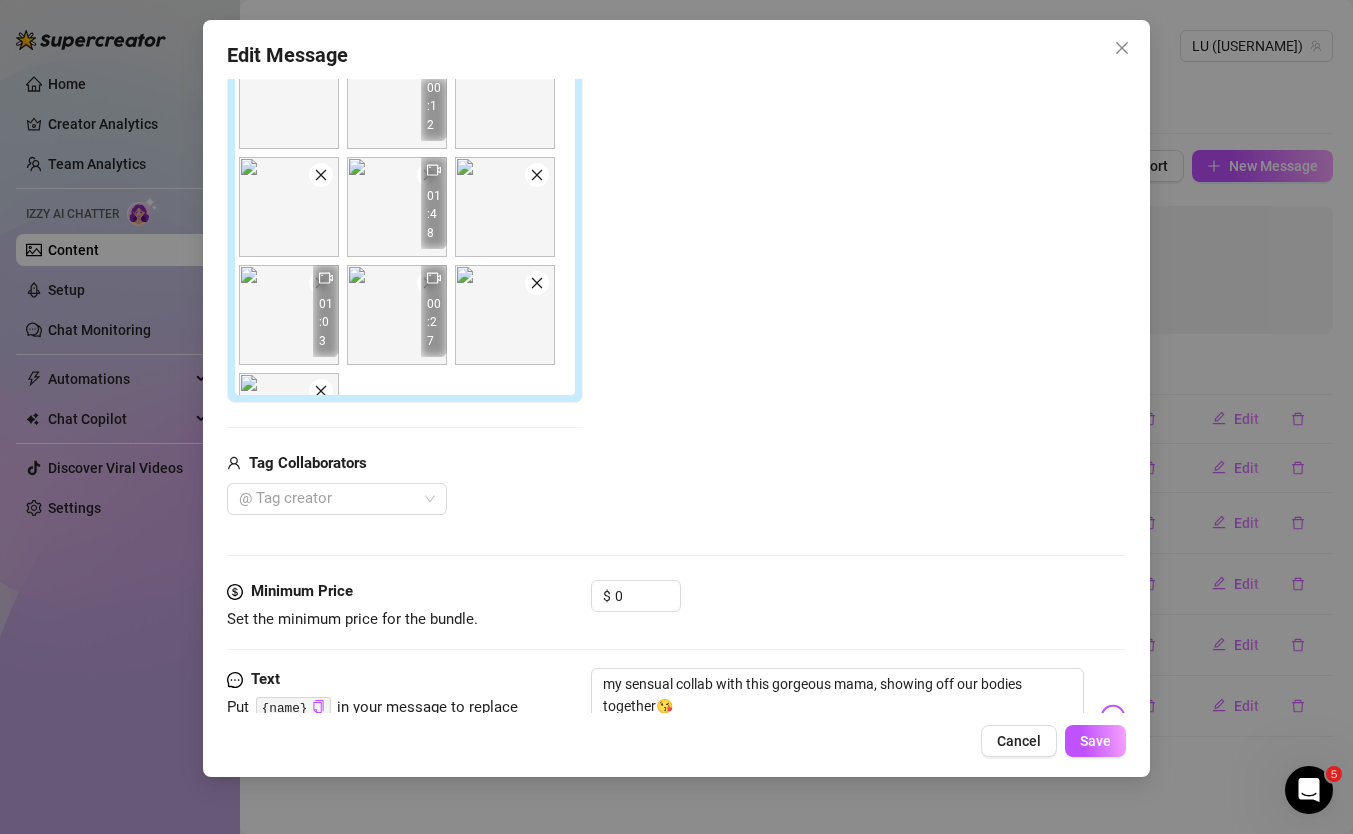 scroll, scrollTop: 387, scrollLeft: 0, axis: vertical 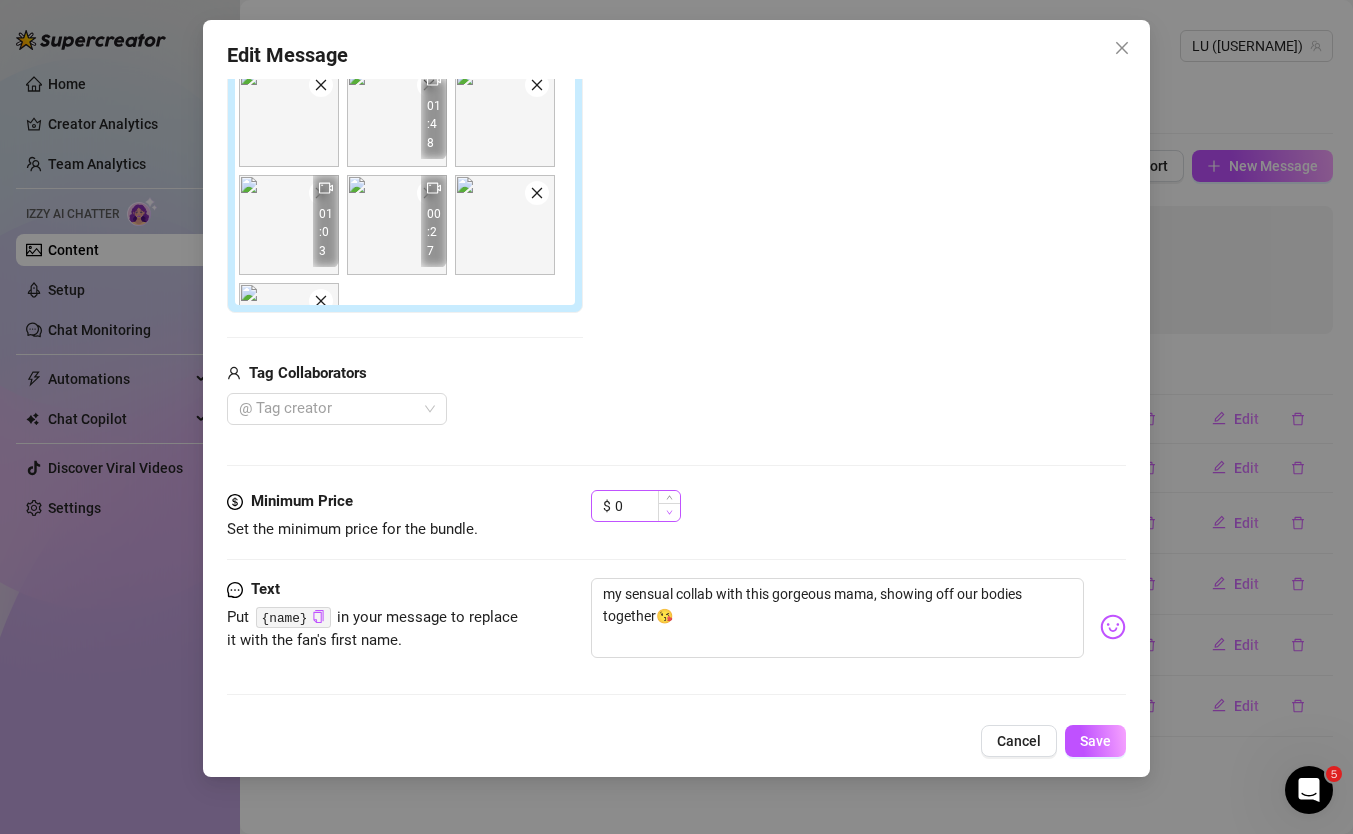 click at bounding box center (669, 512) 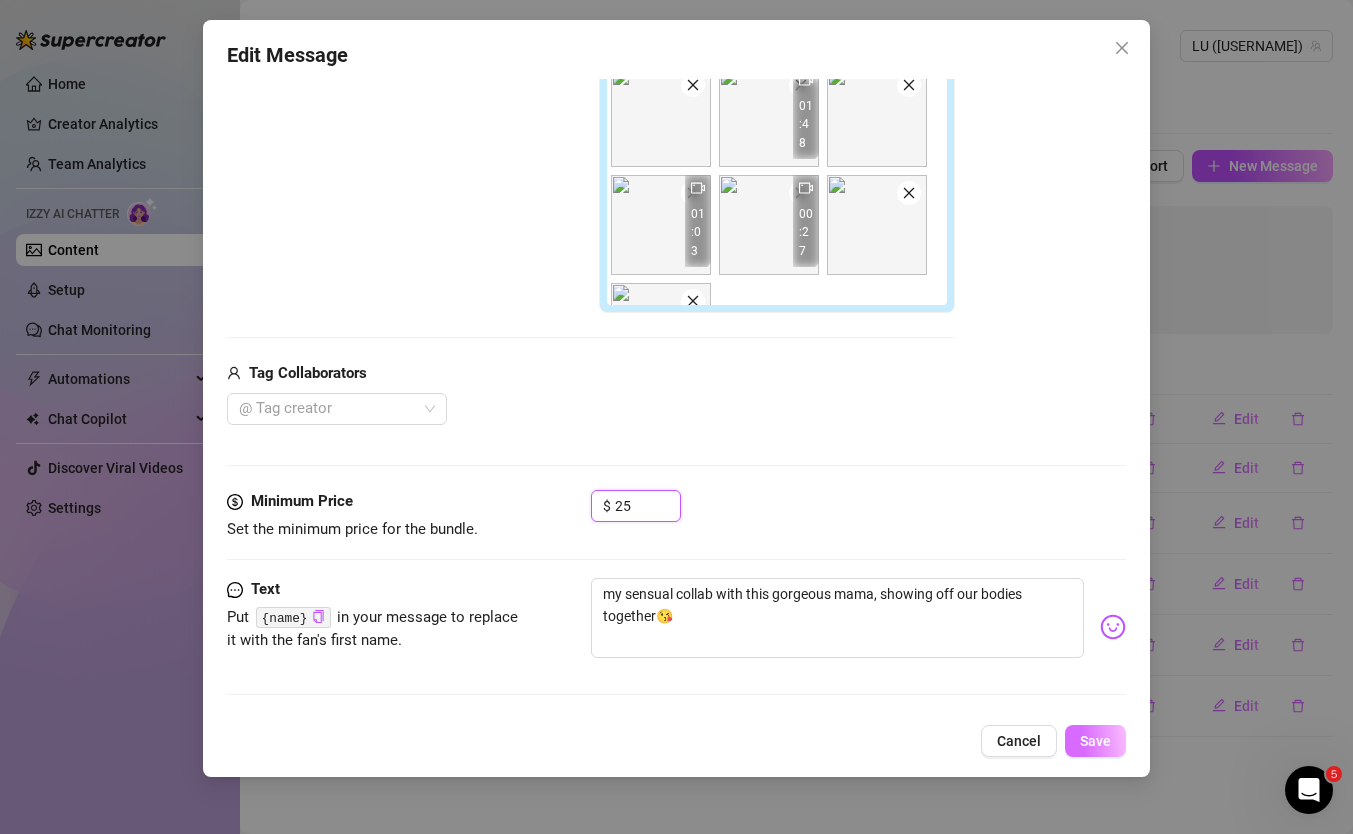 type on "25" 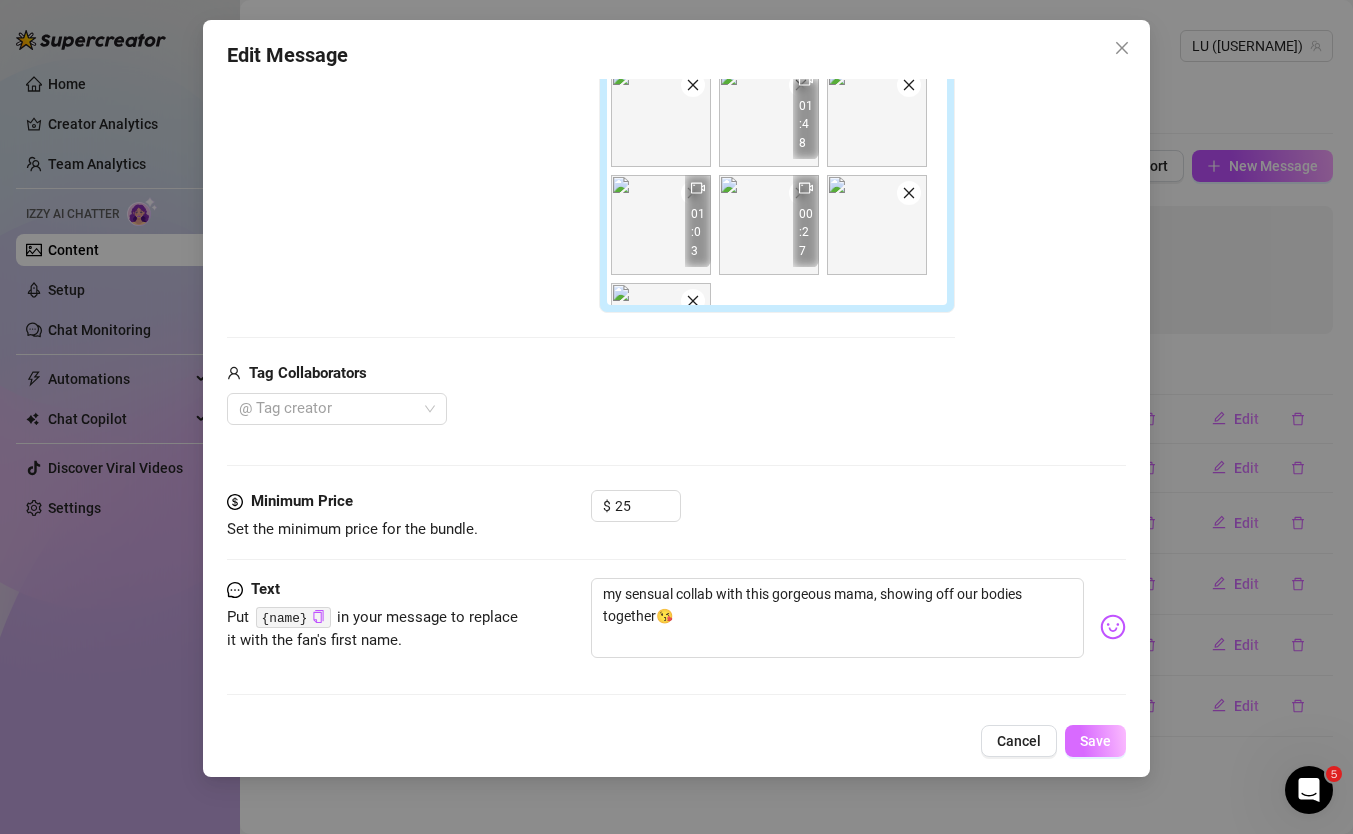 click on "Save" at bounding box center [1095, 741] 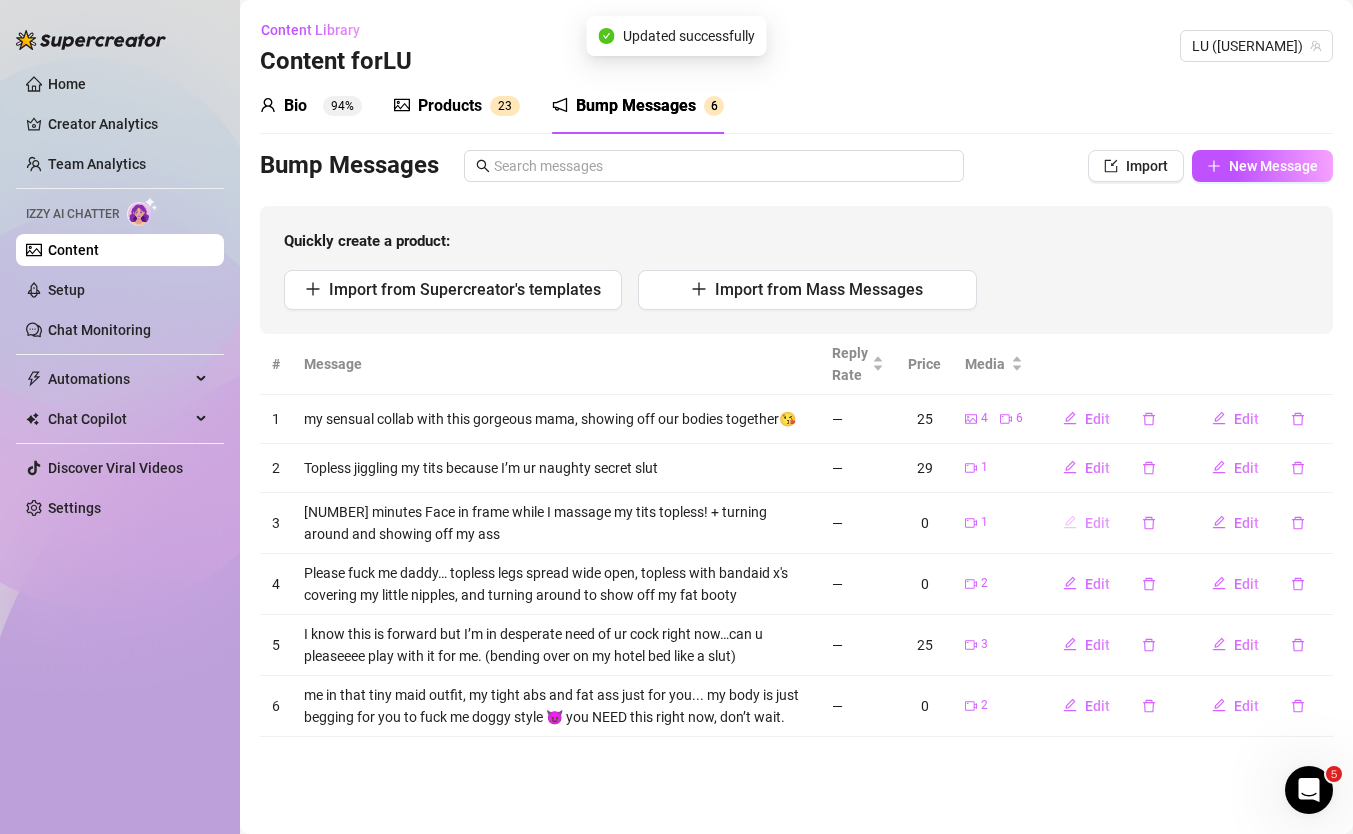 click on "Edit" at bounding box center (1097, 523) 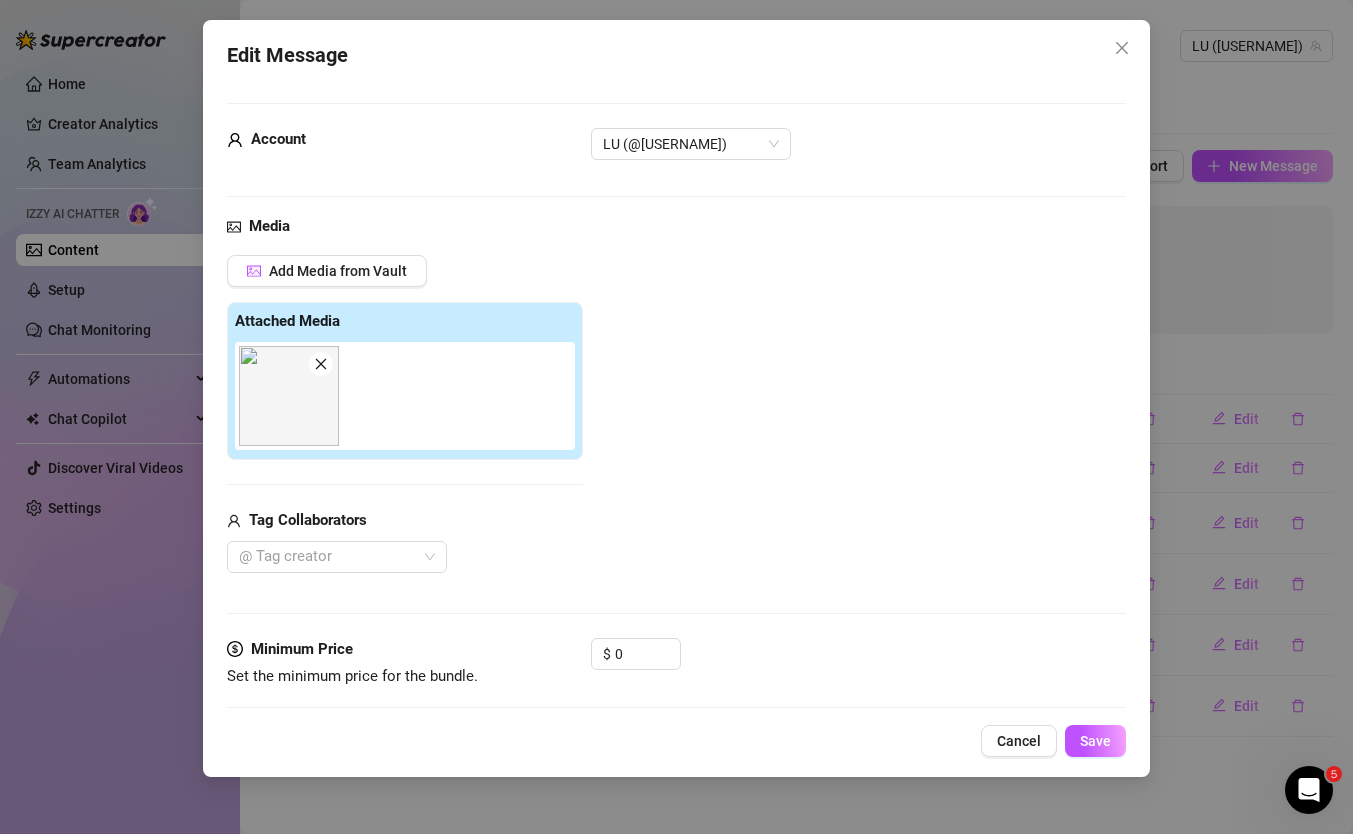 scroll, scrollTop: 26, scrollLeft: 0, axis: vertical 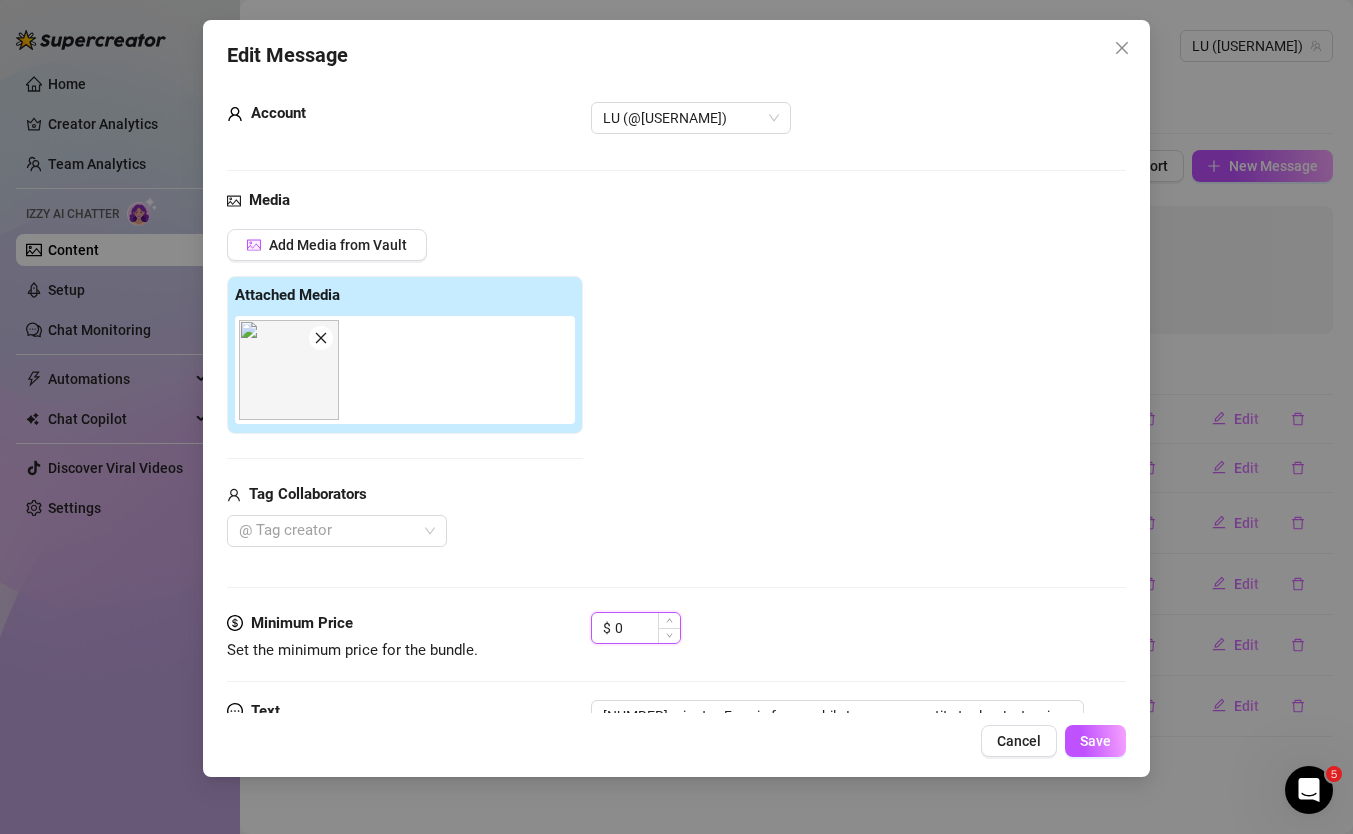 click on "0" at bounding box center (647, 628) 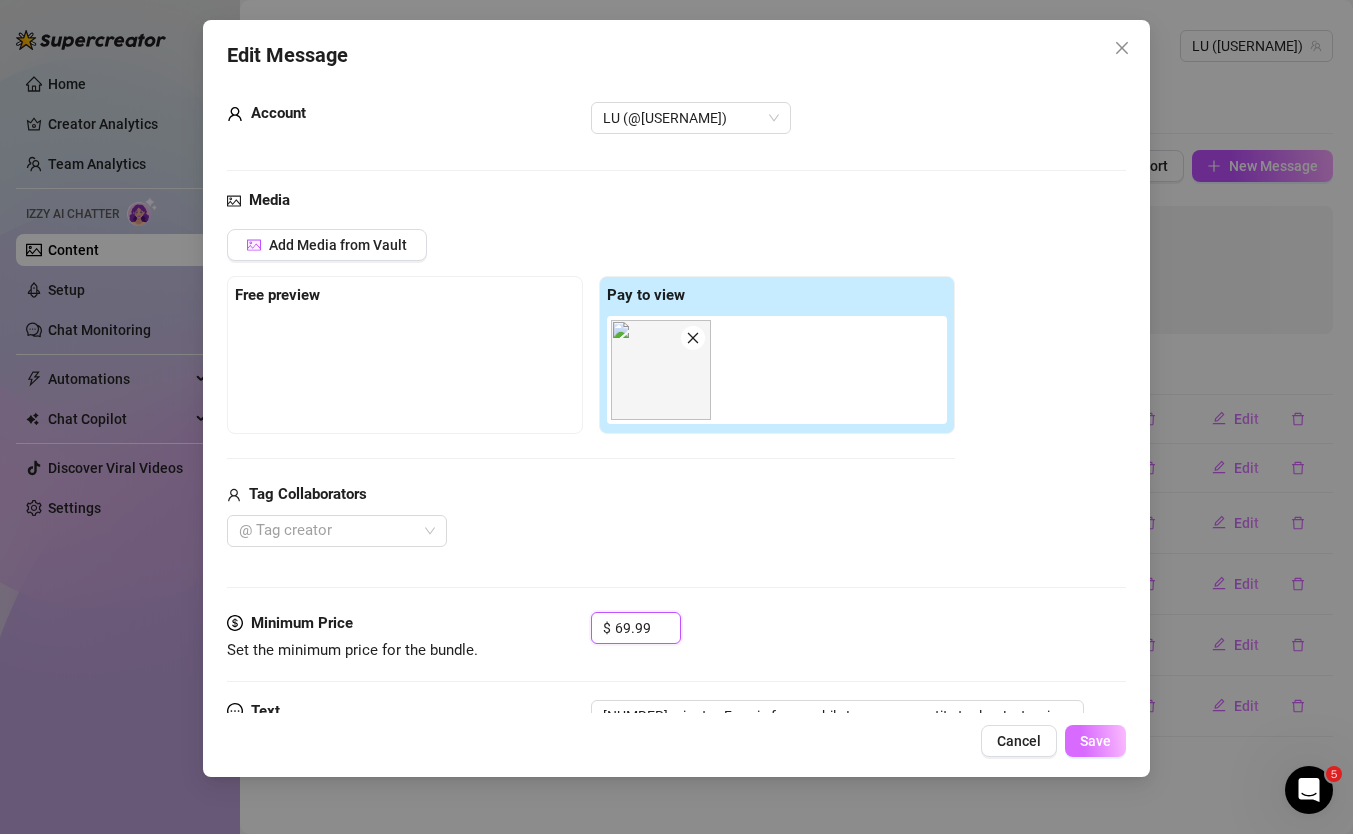 type on "69.99" 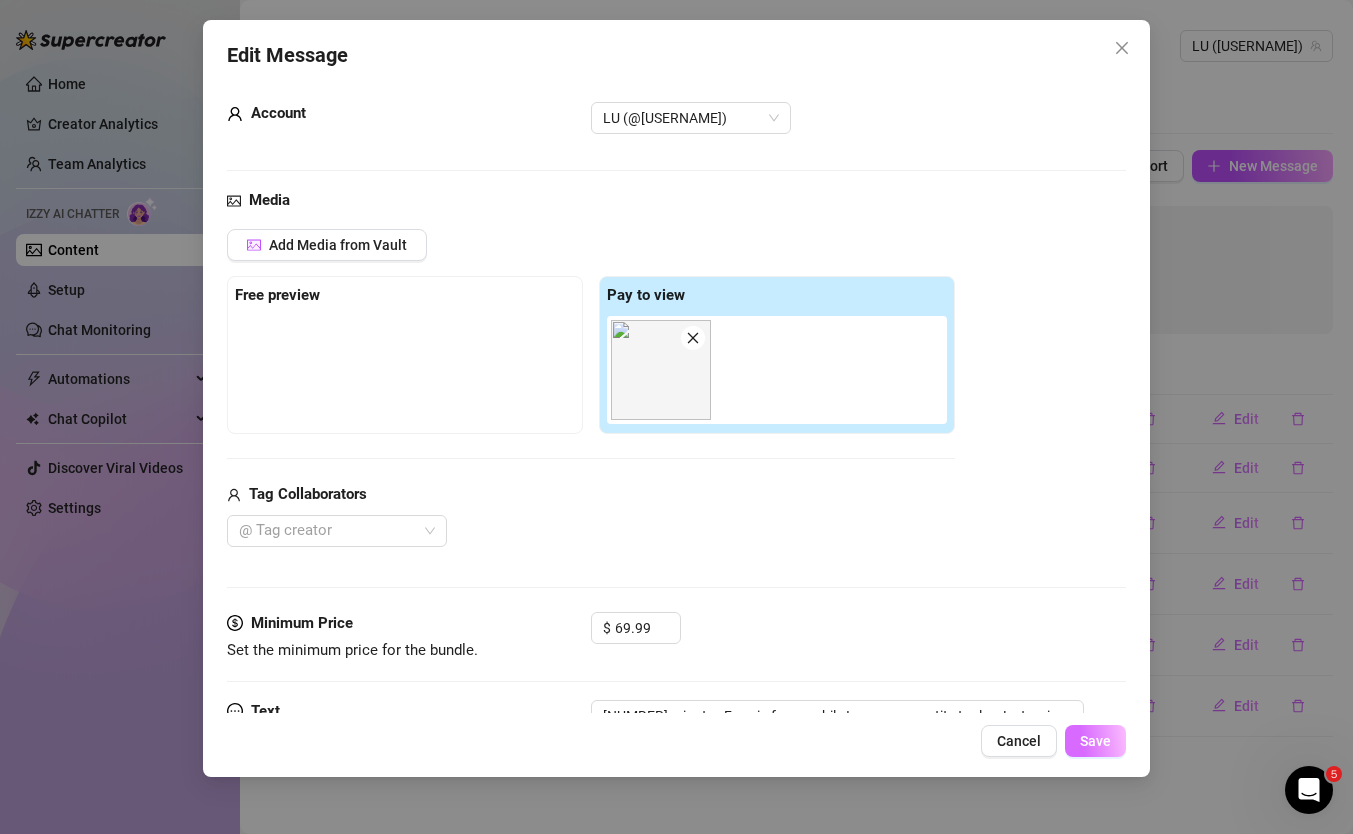 click on "Save" at bounding box center (1095, 741) 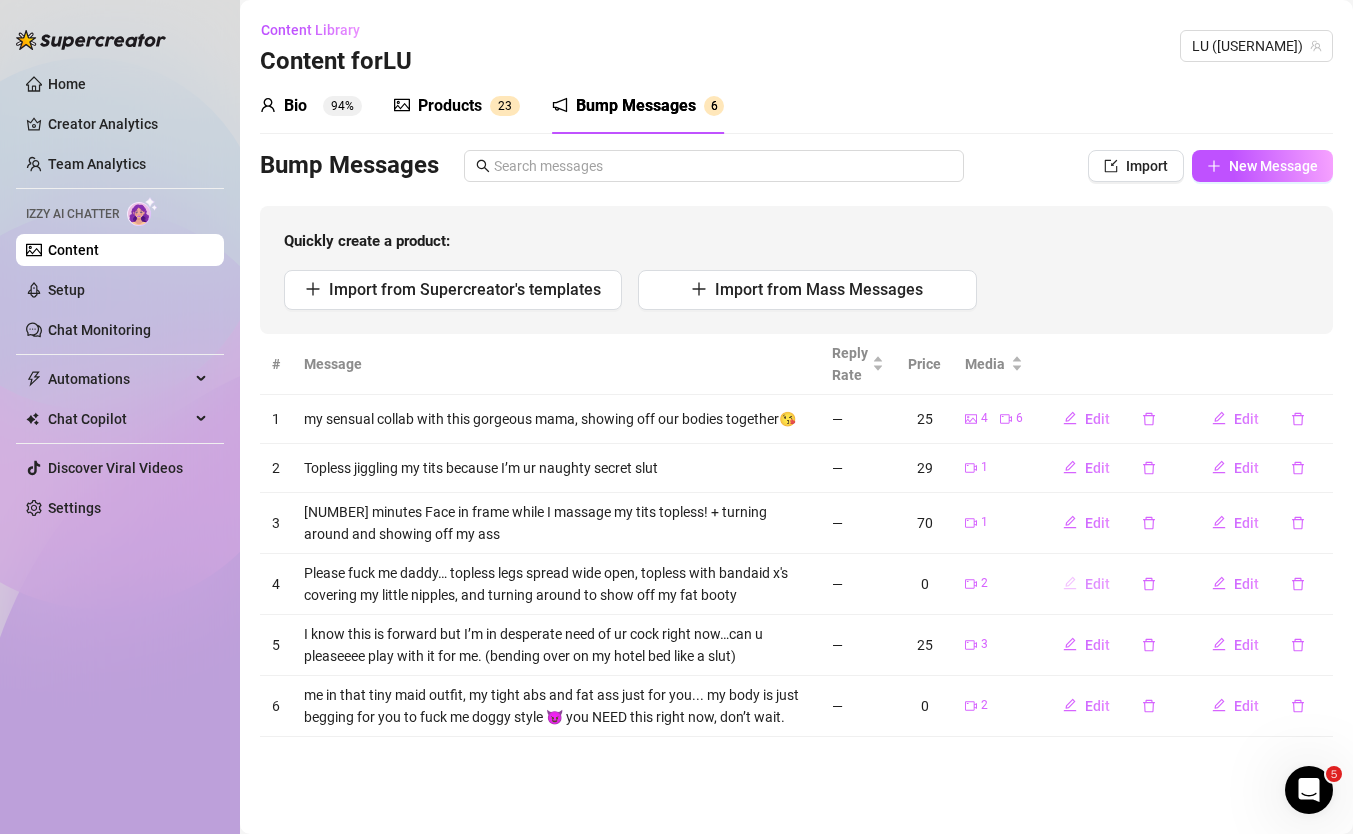 click on "Edit" at bounding box center [1097, 584] 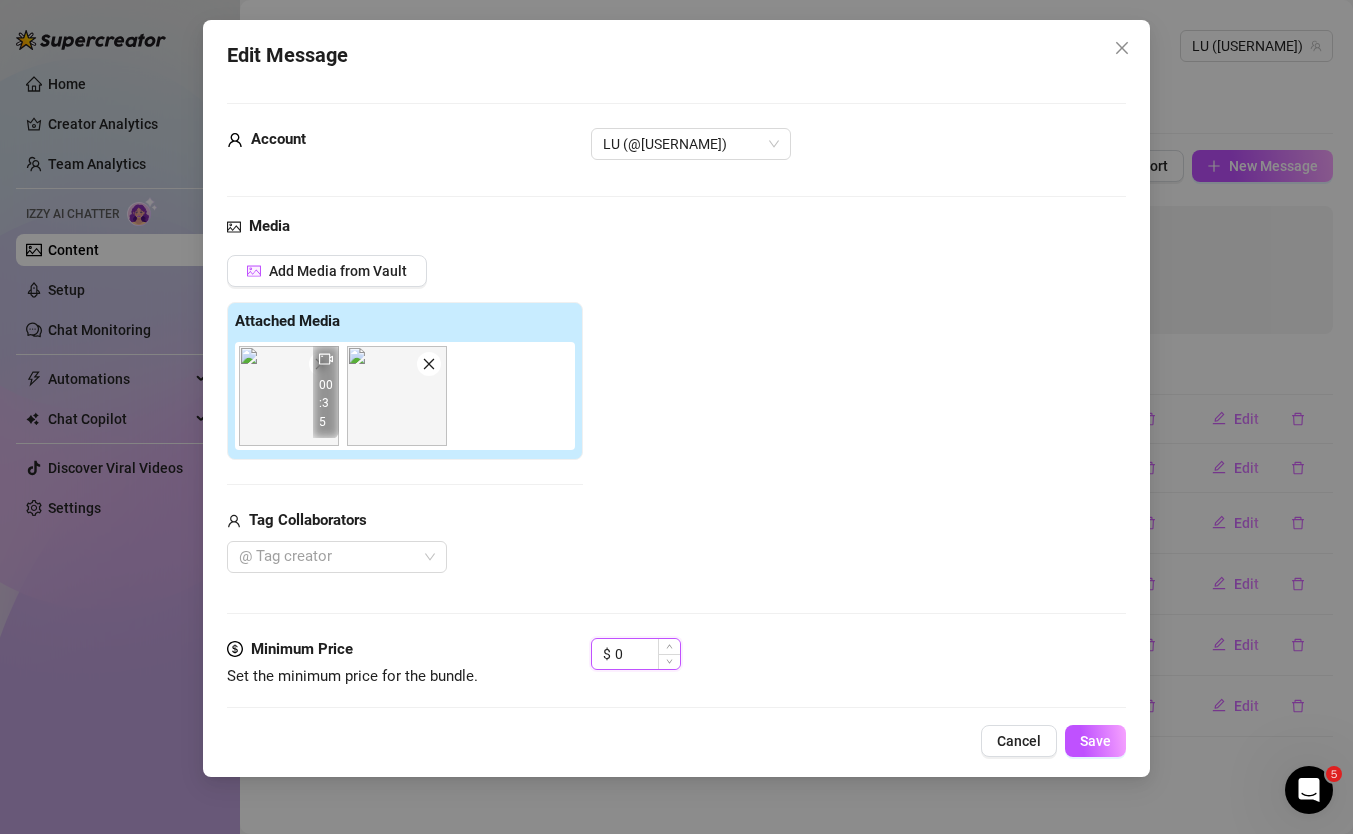 click on "0" at bounding box center (647, 654) 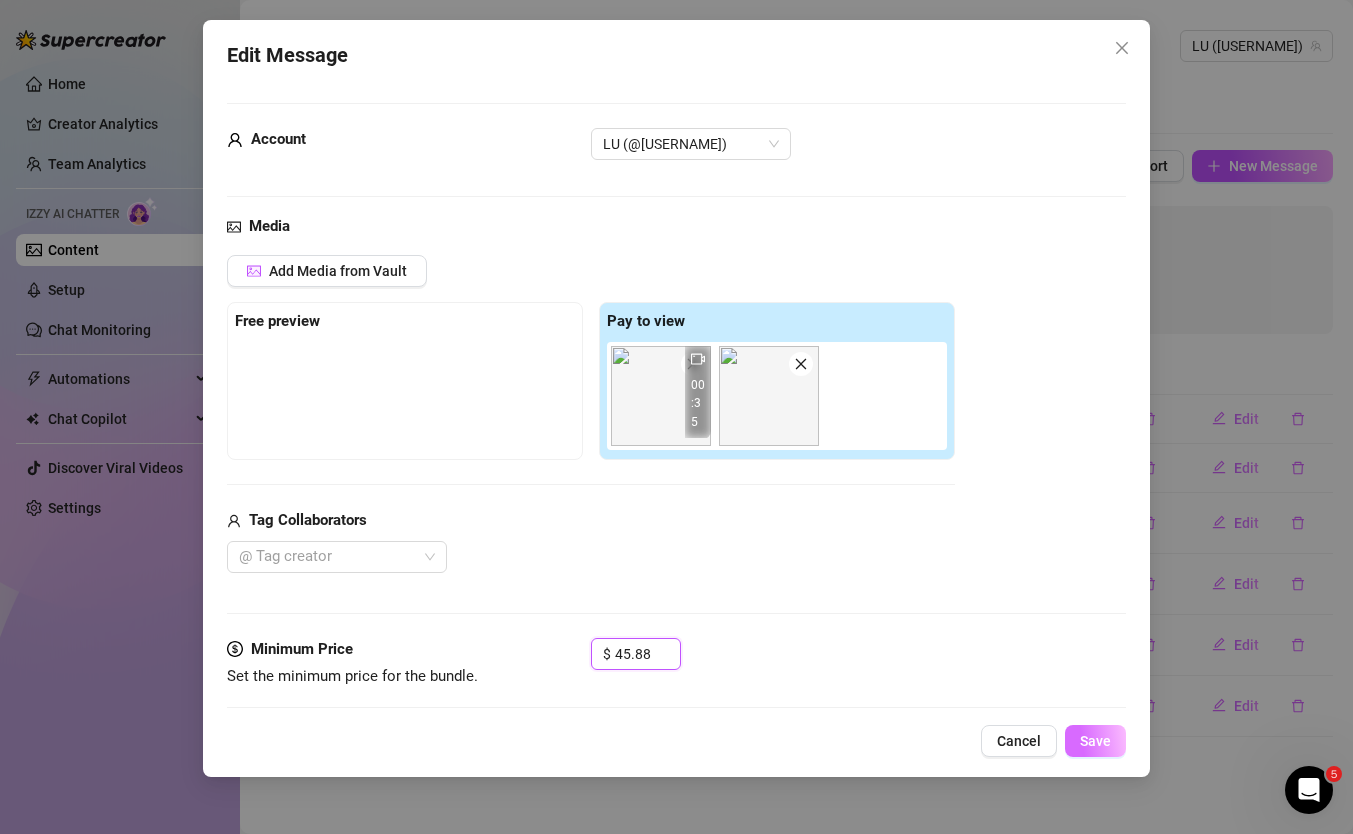 type on "45.88" 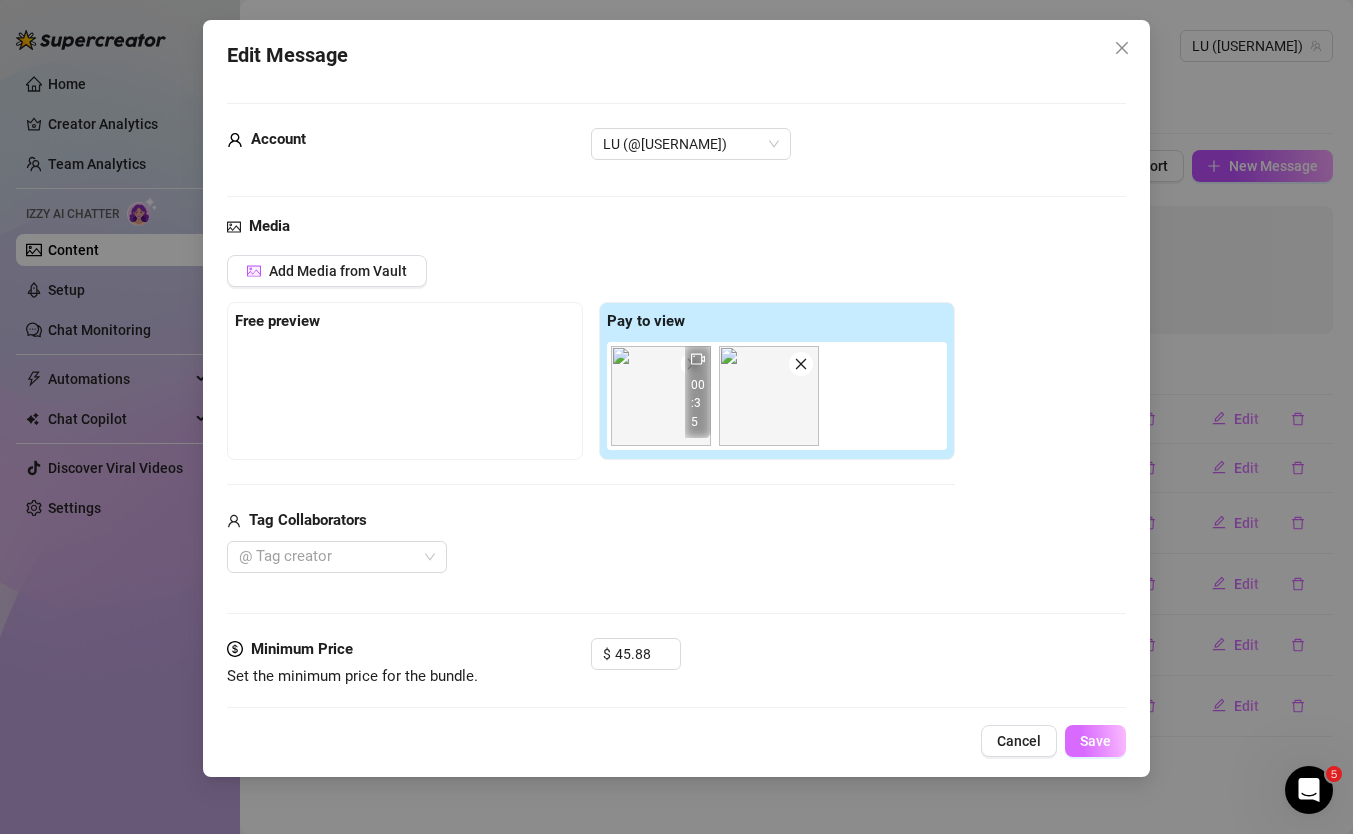 click on "Save" at bounding box center (1095, 741) 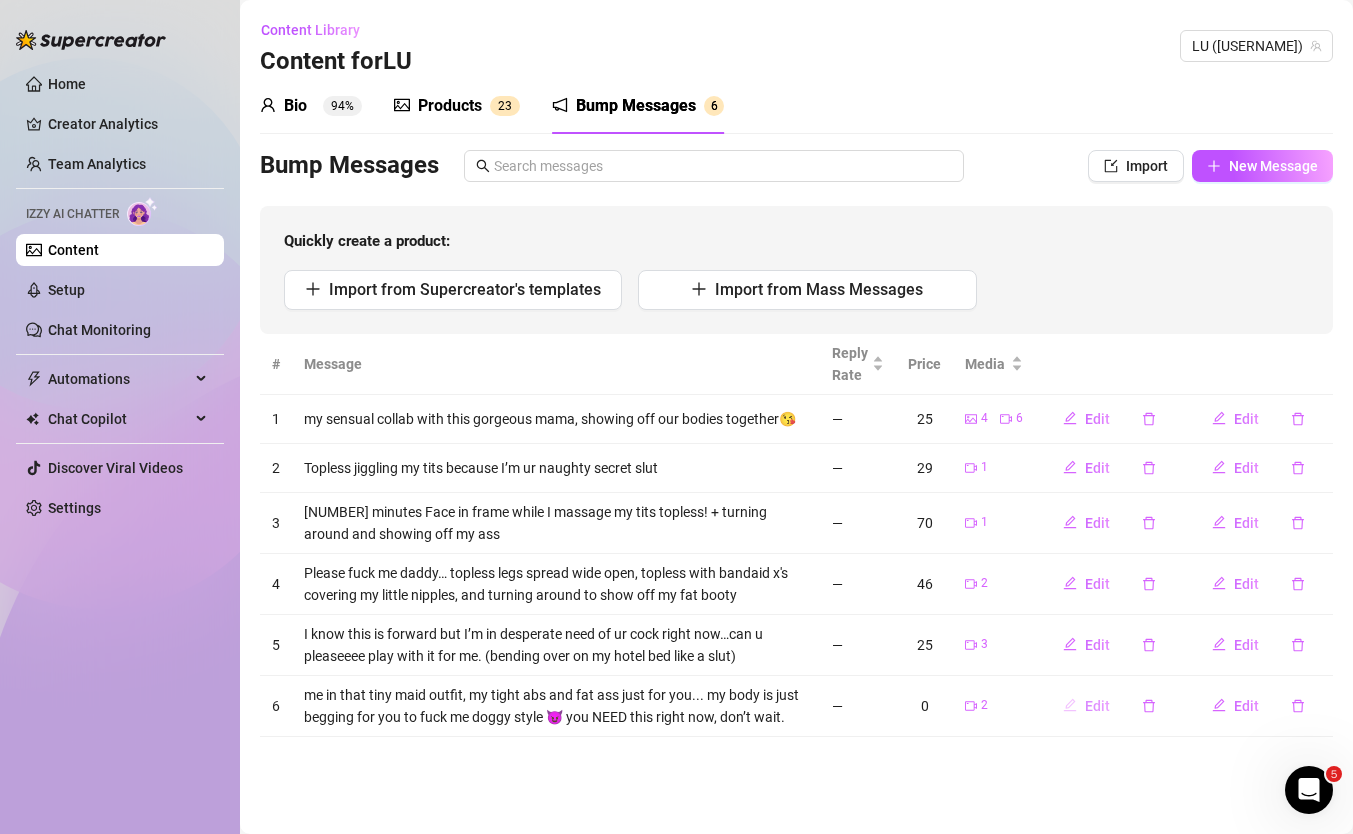 click on "Edit" at bounding box center [1097, 706] 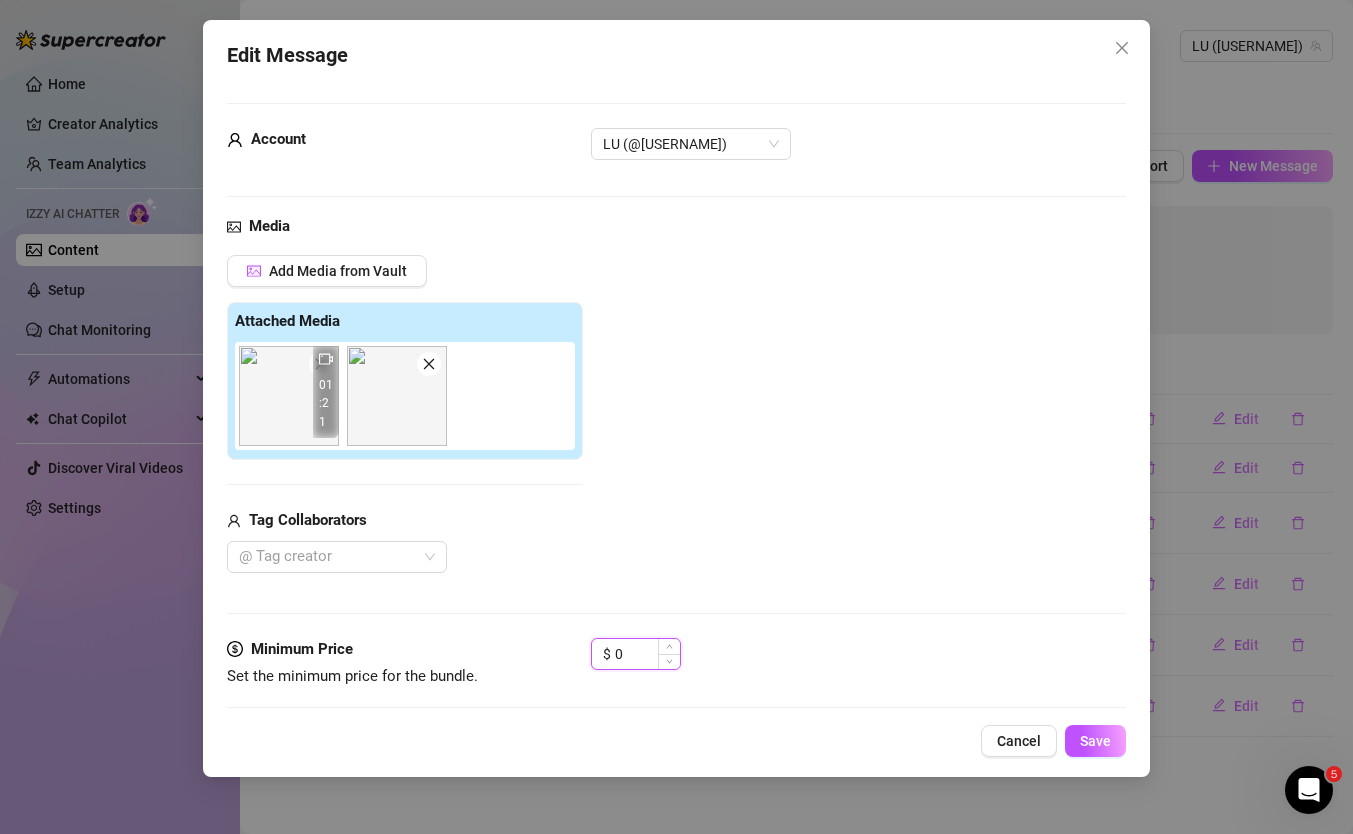 click on "0" at bounding box center (647, 654) 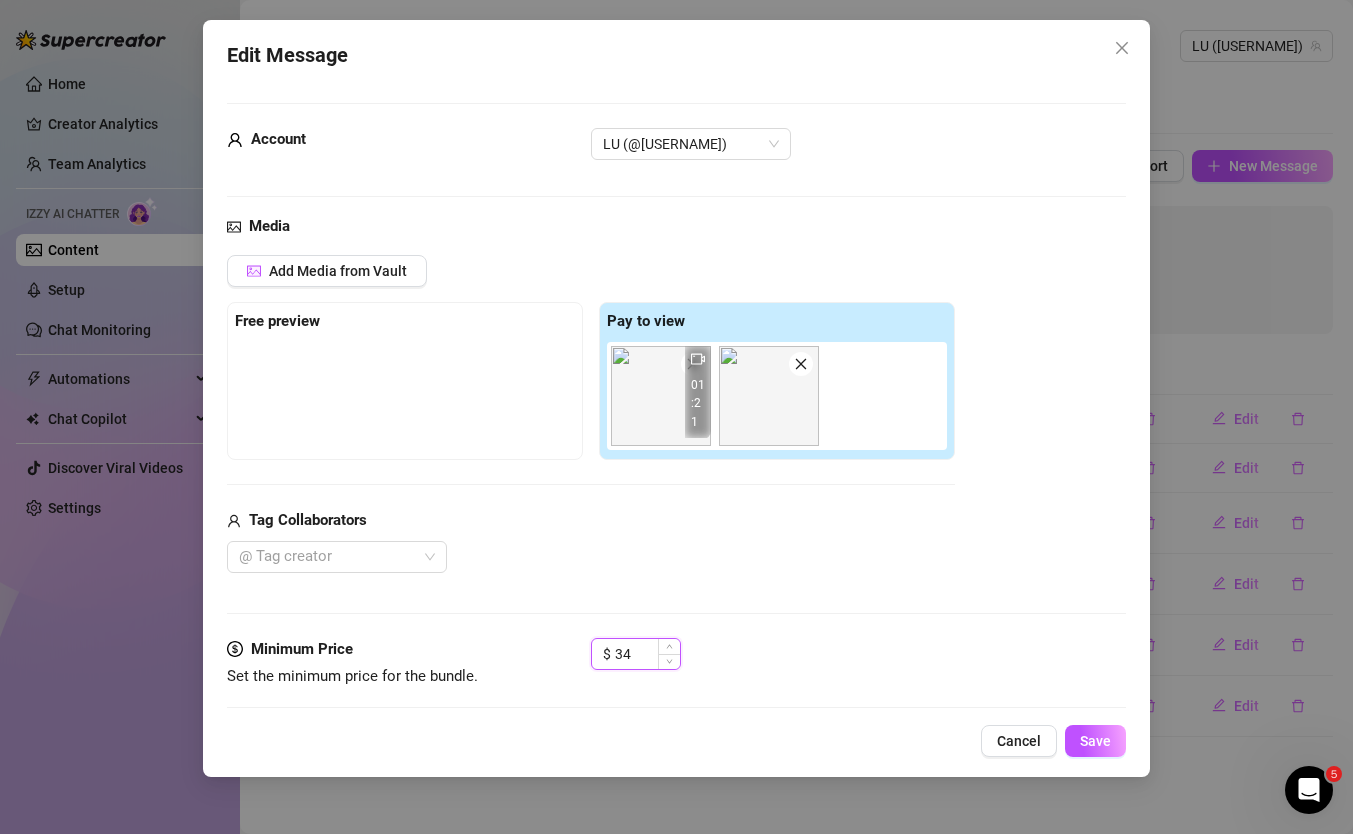 type on "3" 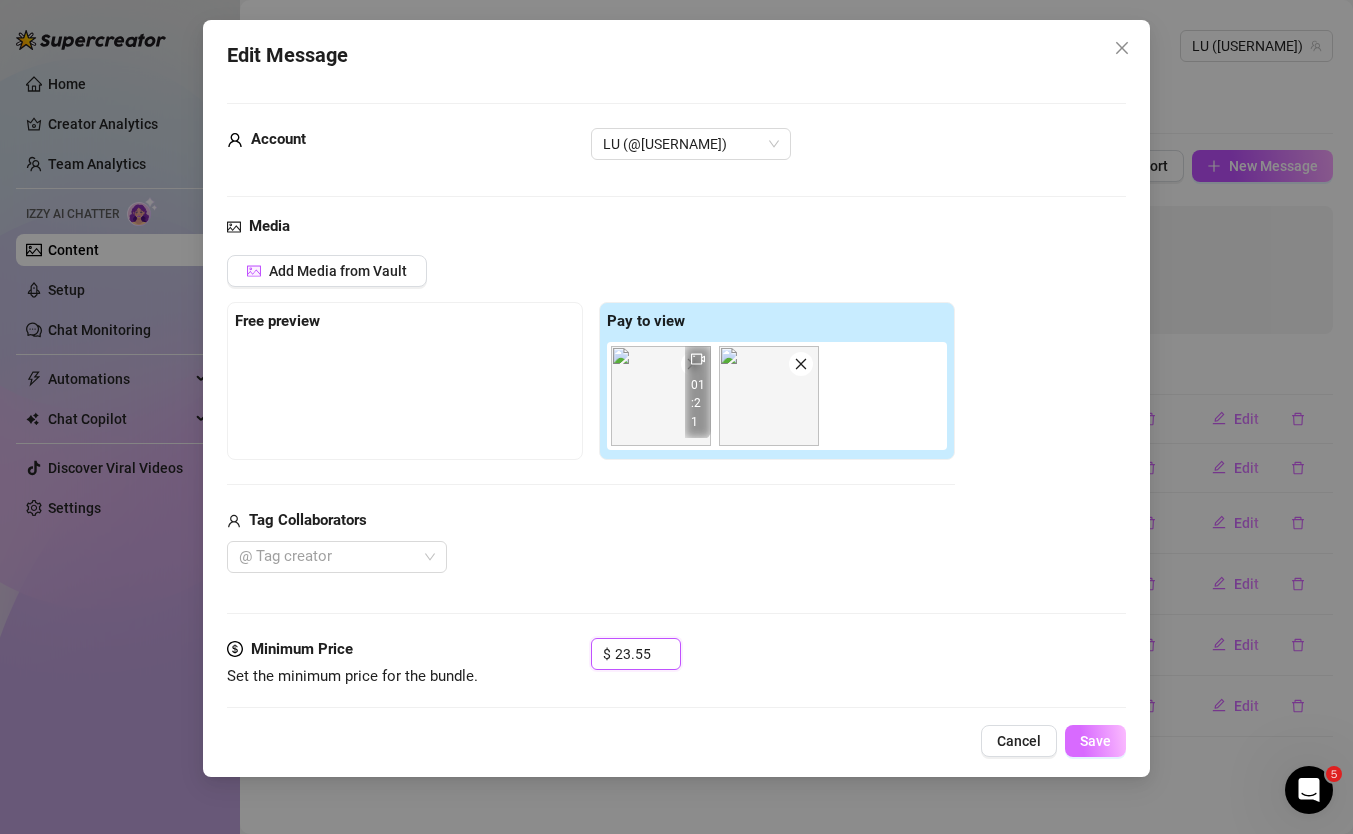 type on "23.55" 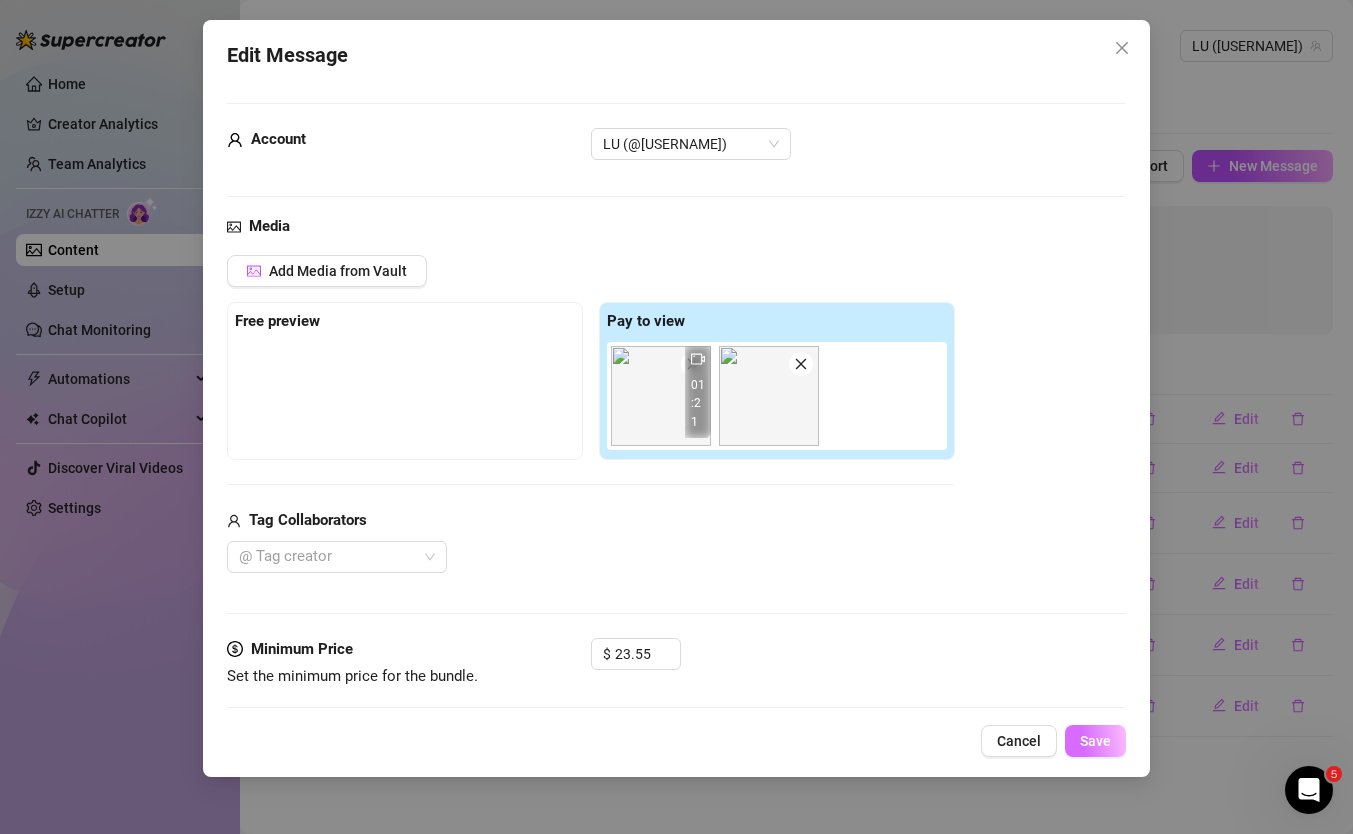 click on "Save" at bounding box center [1095, 741] 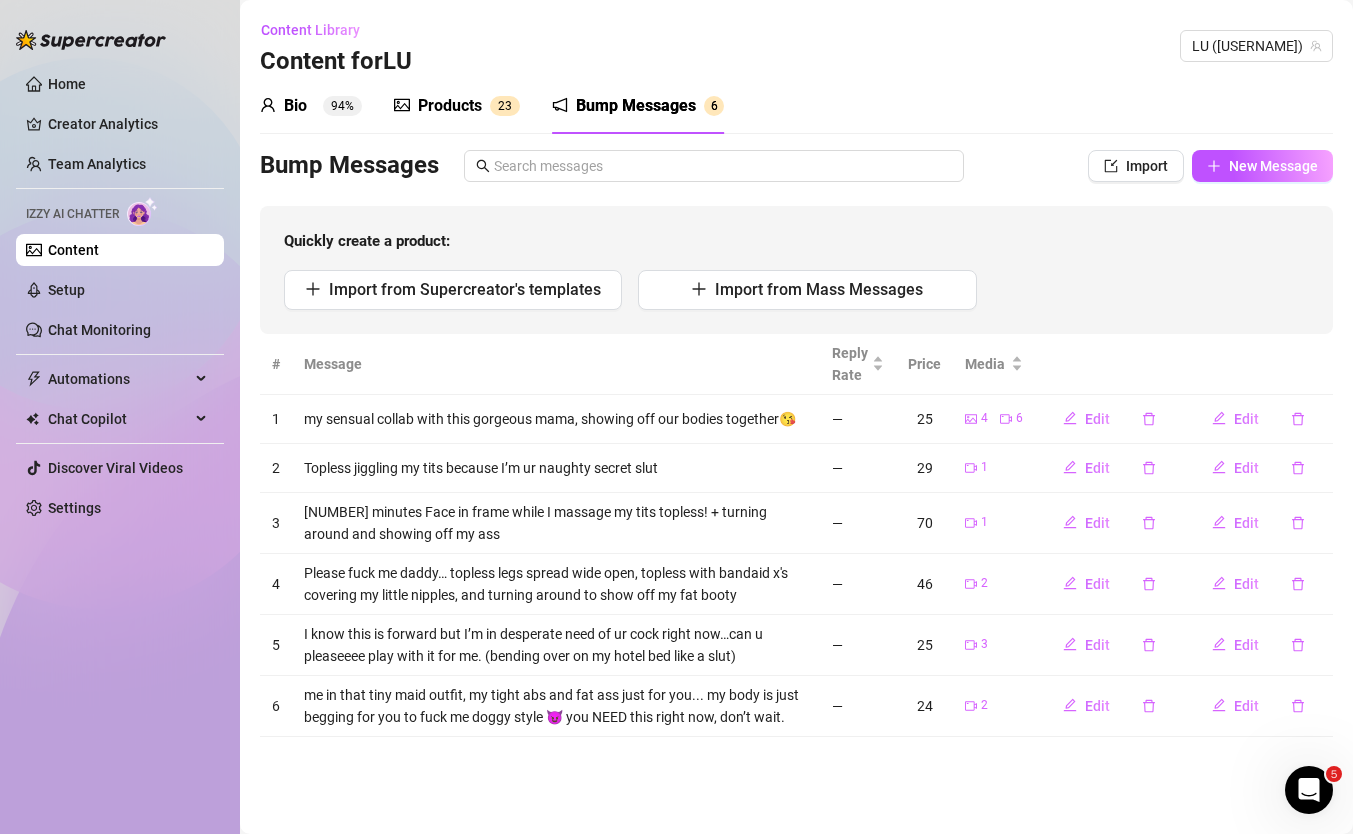 click on "Products" at bounding box center (450, 106) 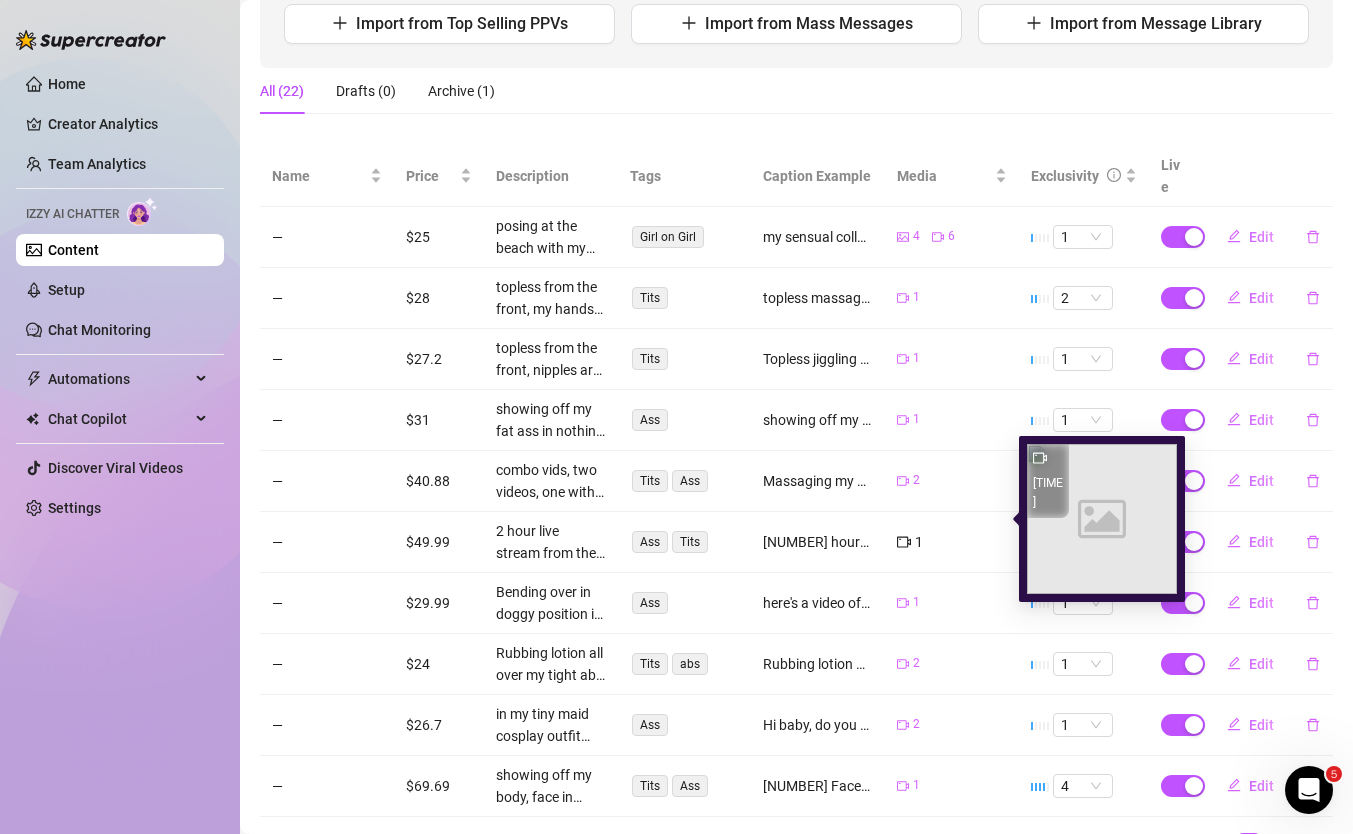 scroll, scrollTop: 342, scrollLeft: 0, axis: vertical 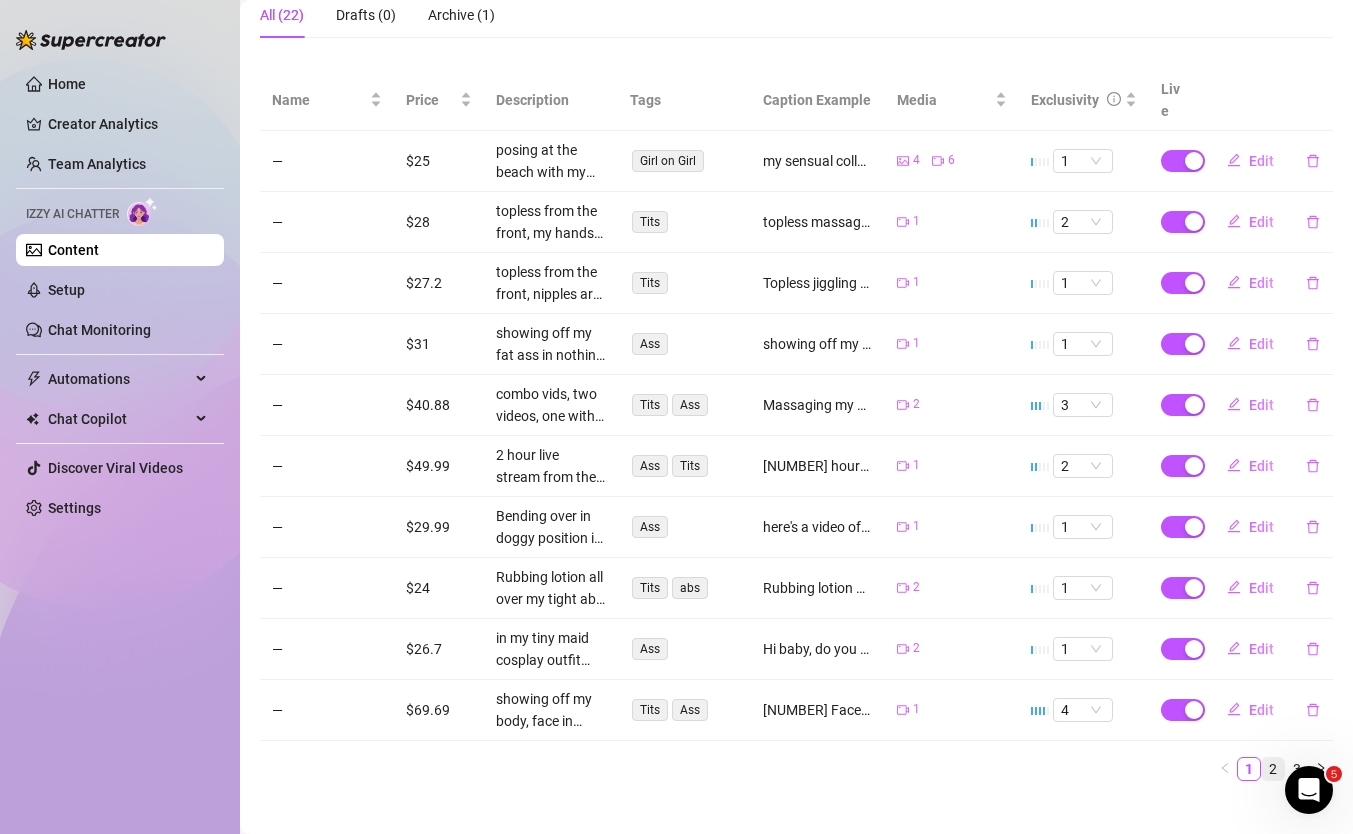 click on "2" at bounding box center (1273, 769) 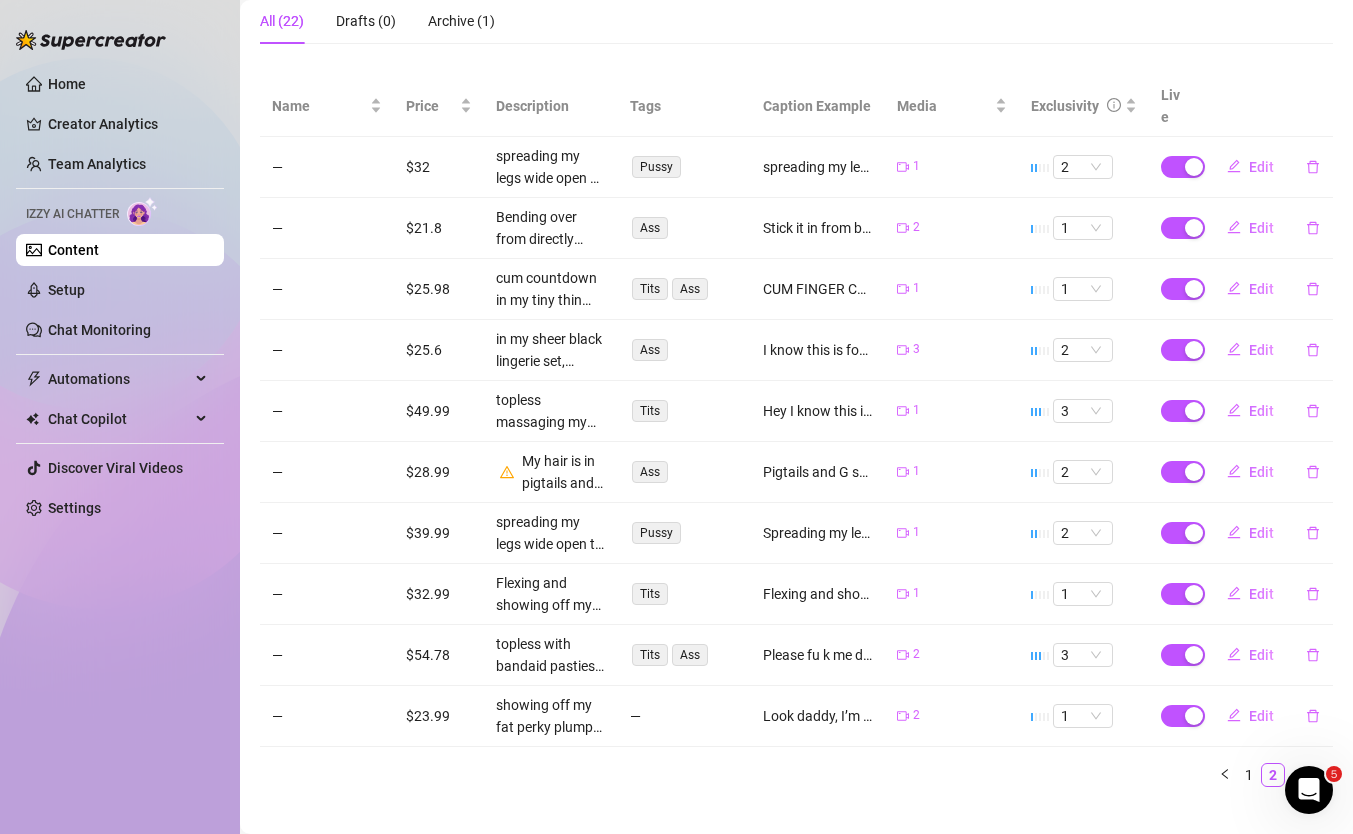 scroll, scrollTop: 342, scrollLeft: 0, axis: vertical 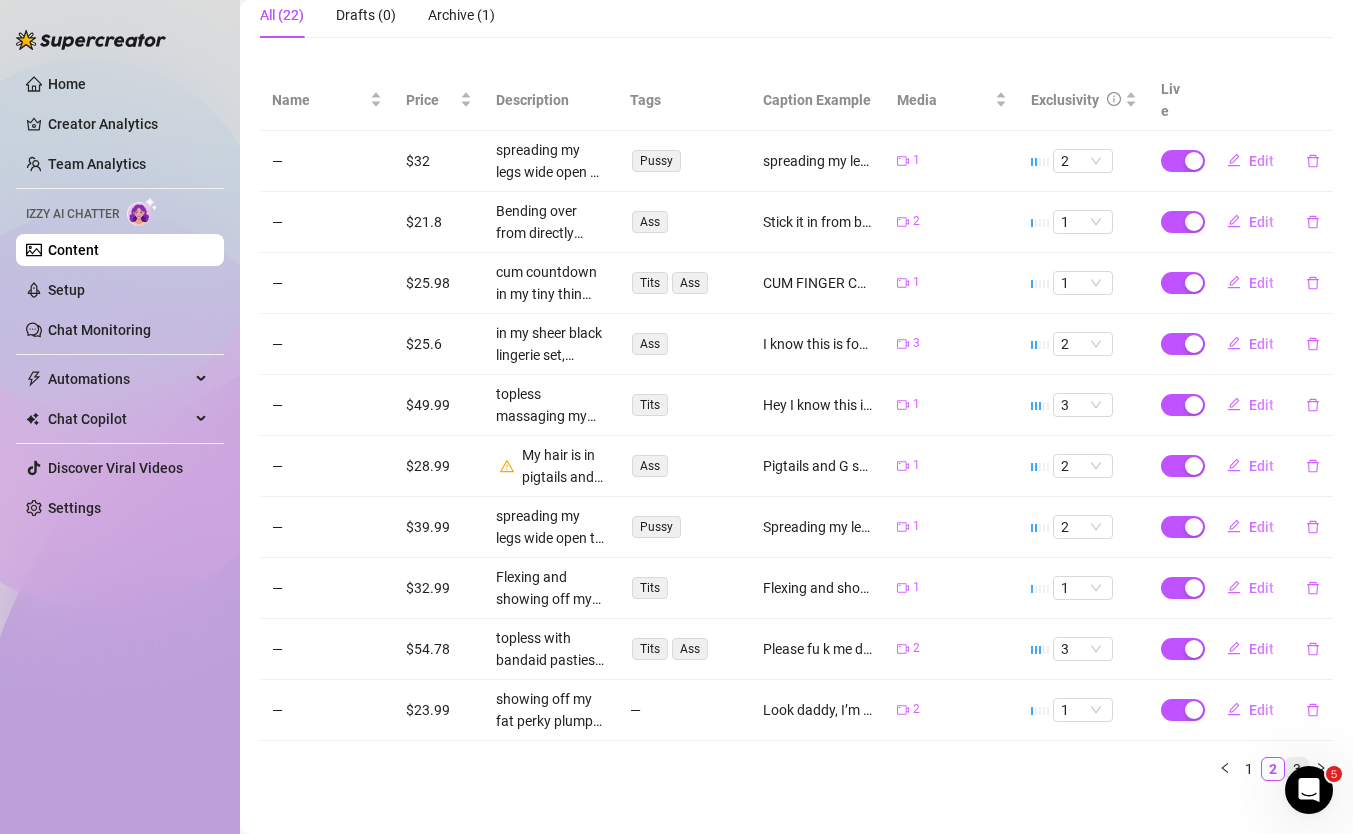 click on "3" at bounding box center (1297, 769) 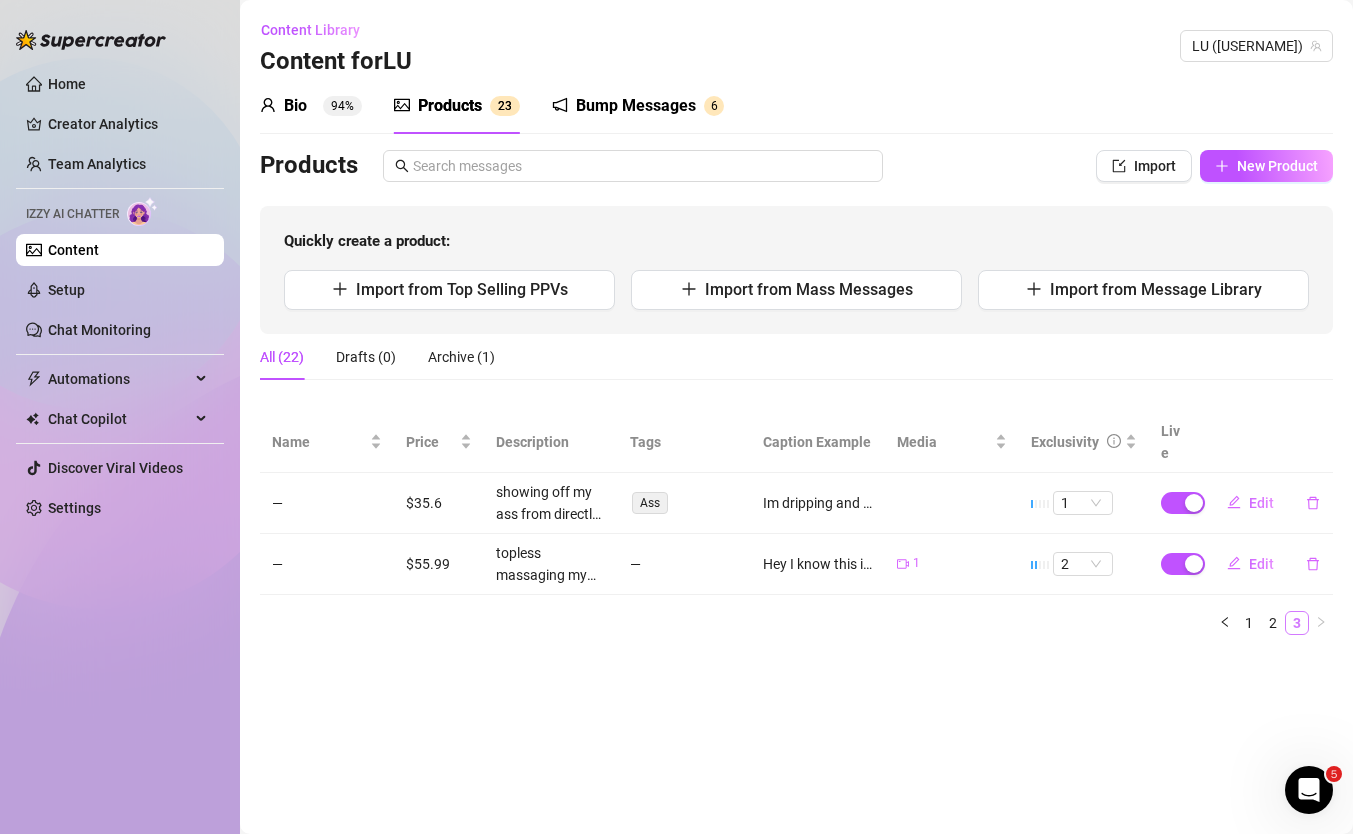 scroll, scrollTop: 0, scrollLeft: 0, axis: both 